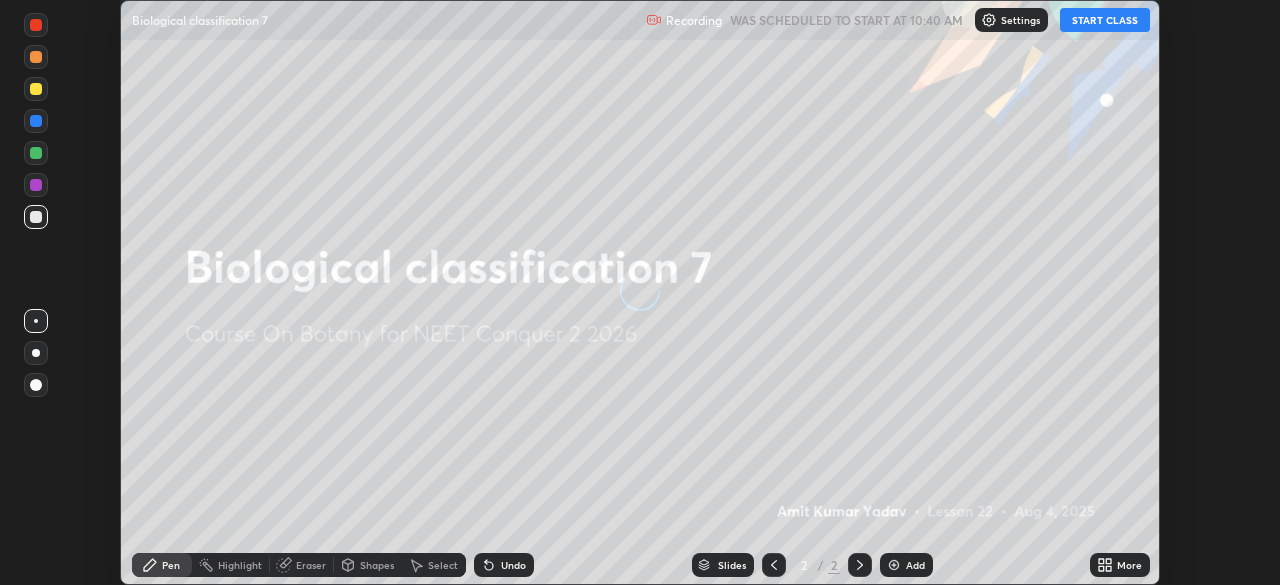 scroll, scrollTop: 0, scrollLeft: 0, axis: both 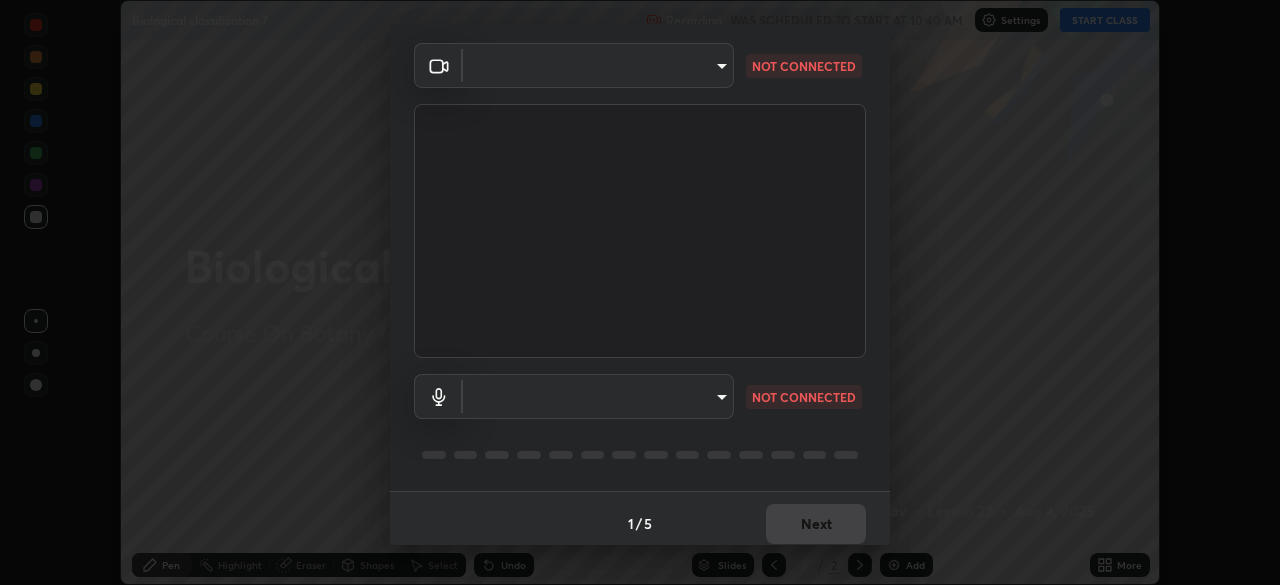 type on "72dbdc4cc3b3af6bca7f1e75d083a577e9752a5e240e0ef97287b3c987c4367e" 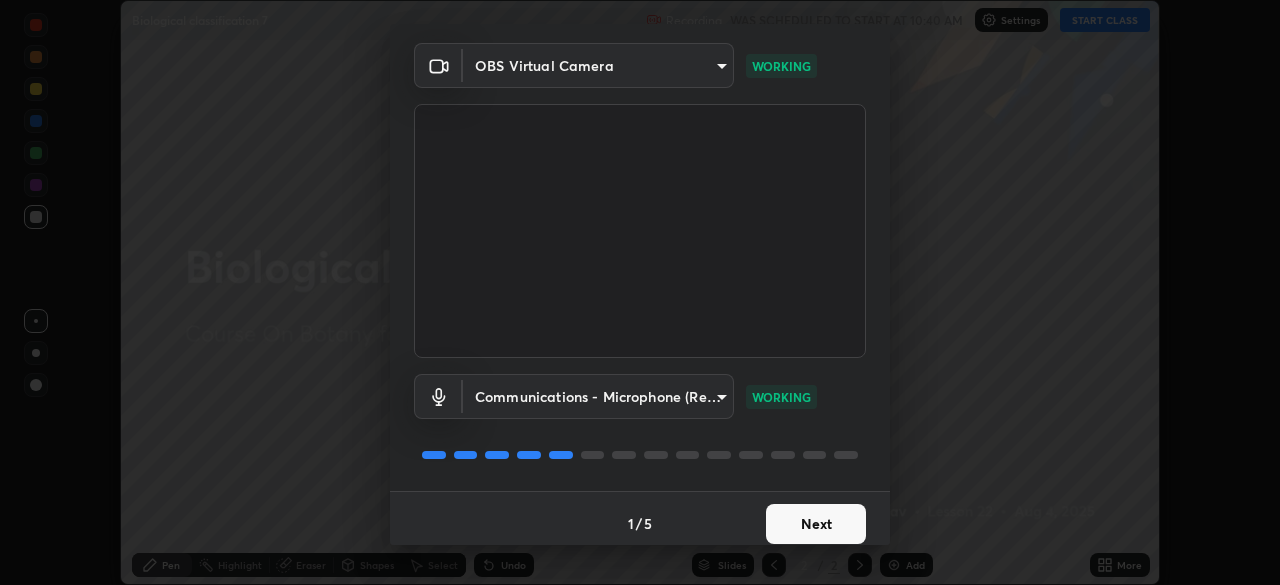 click on "Next" at bounding box center [816, 524] 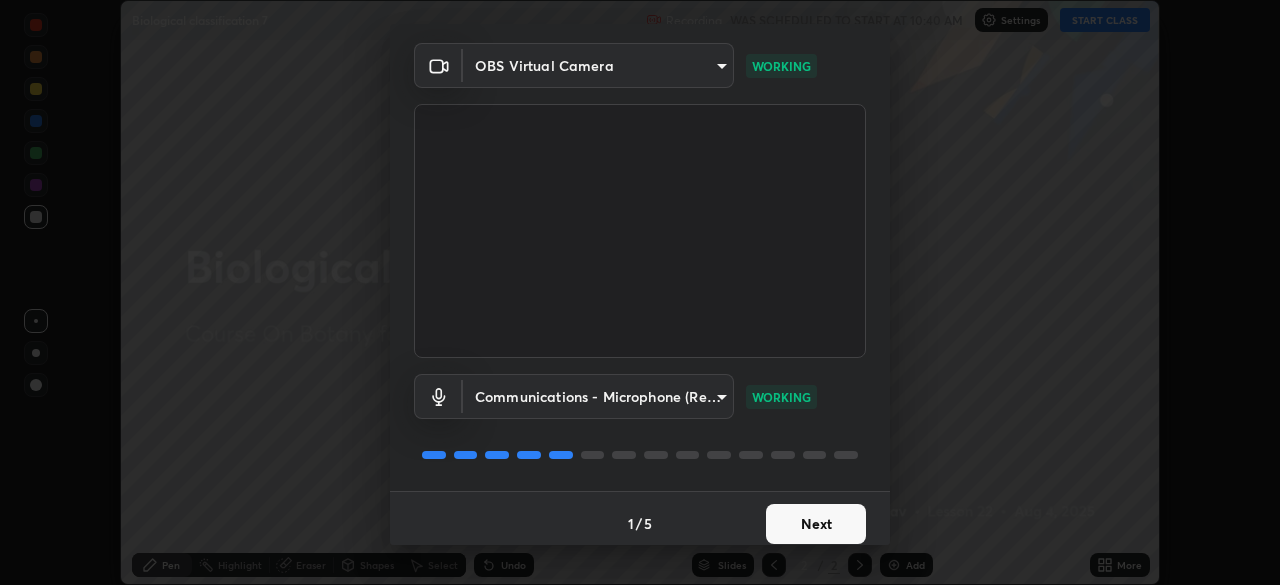 scroll, scrollTop: 0, scrollLeft: 0, axis: both 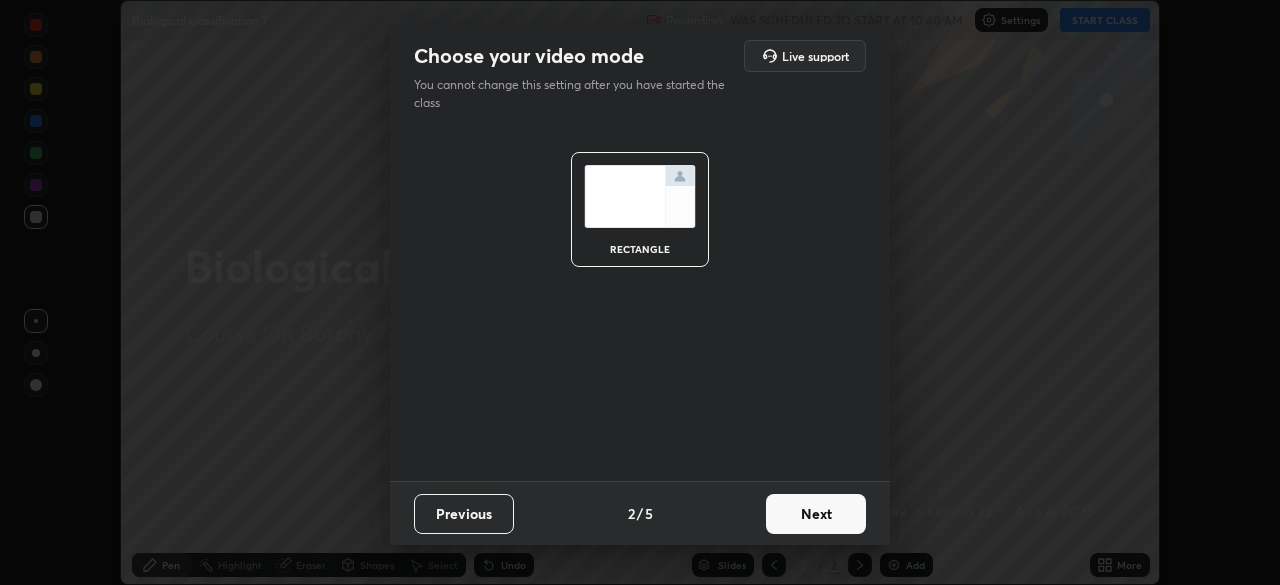 click on "Next" at bounding box center (816, 514) 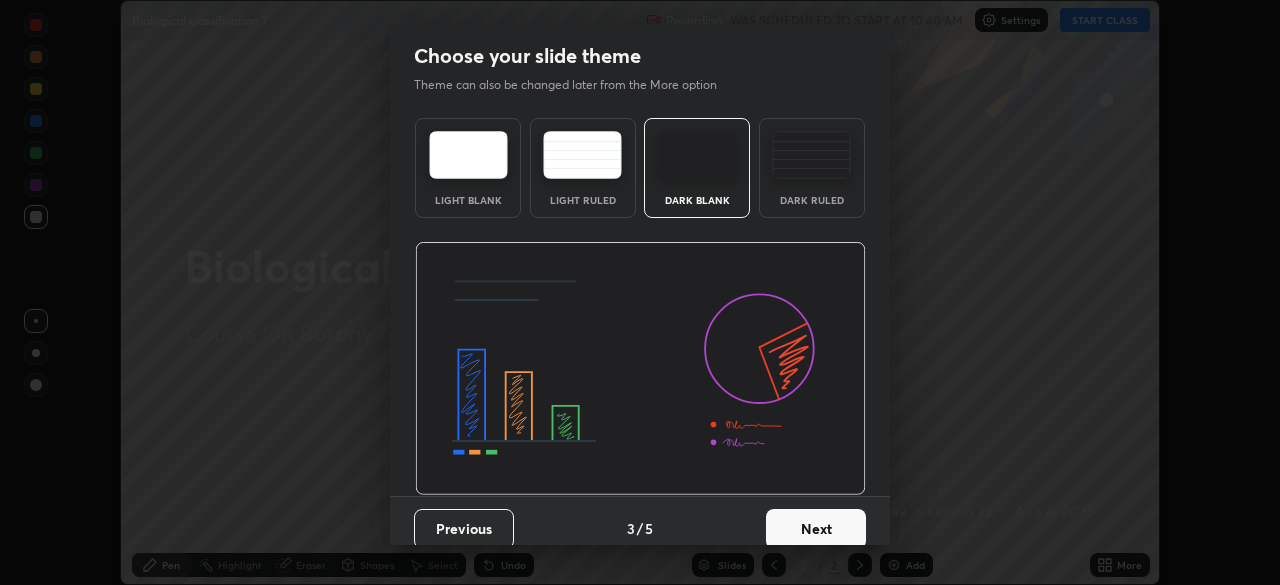 click on "Next" at bounding box center (816, 529) 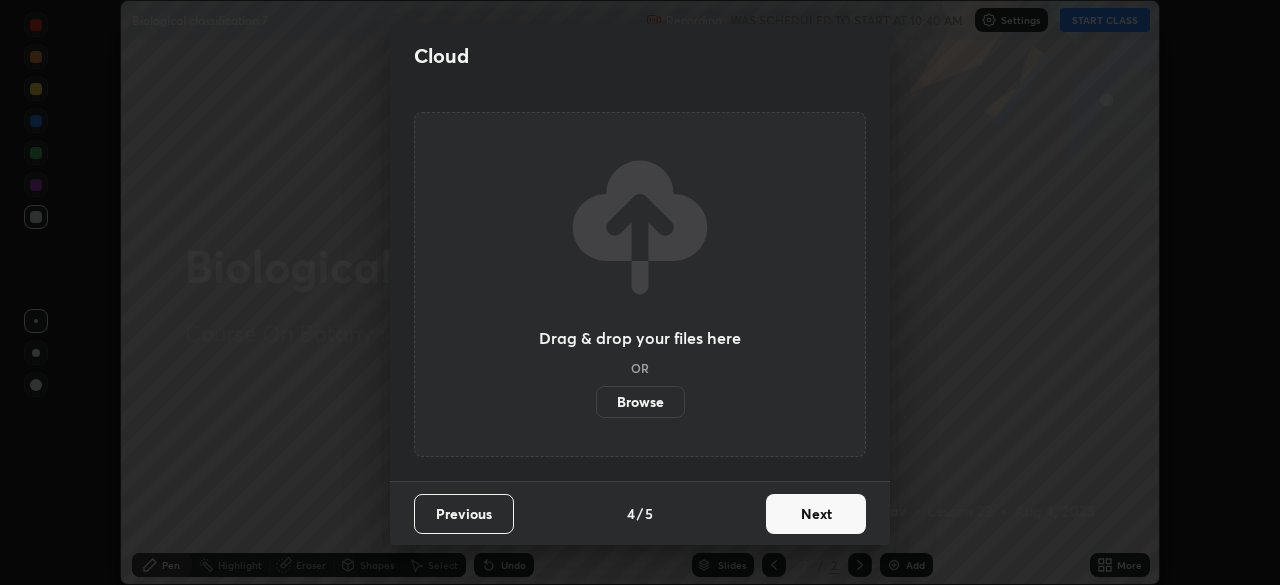 click on "Next" at bounding box center [816, 514] 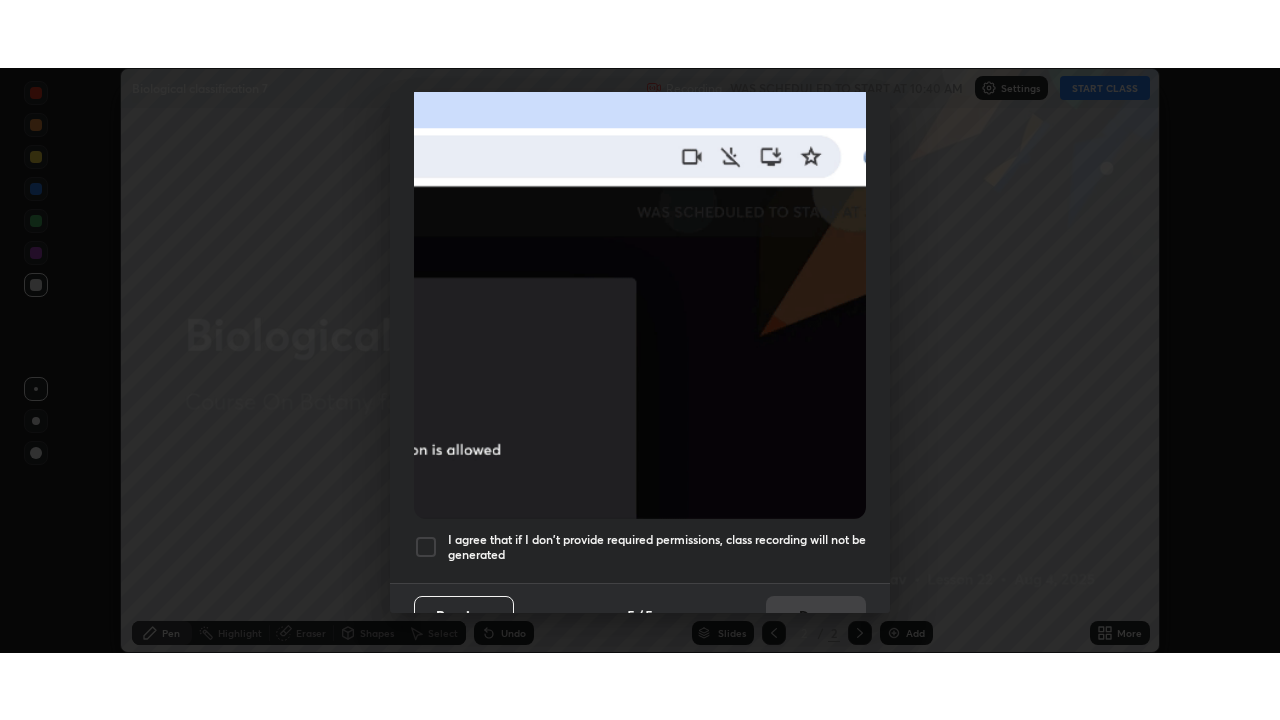 scroll, scrollTop: 479, scrollLeft: 0, axis: vertical 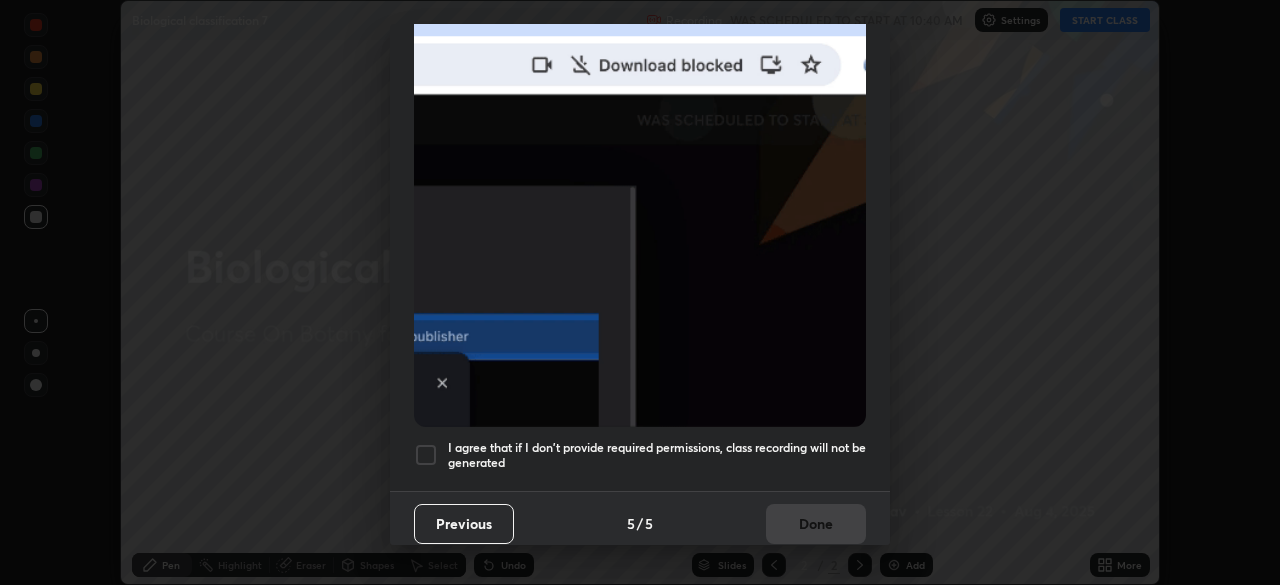 click on "I agree that if I don't provide required permissions, class recording will not be generated" at bounding box center (657, 455) 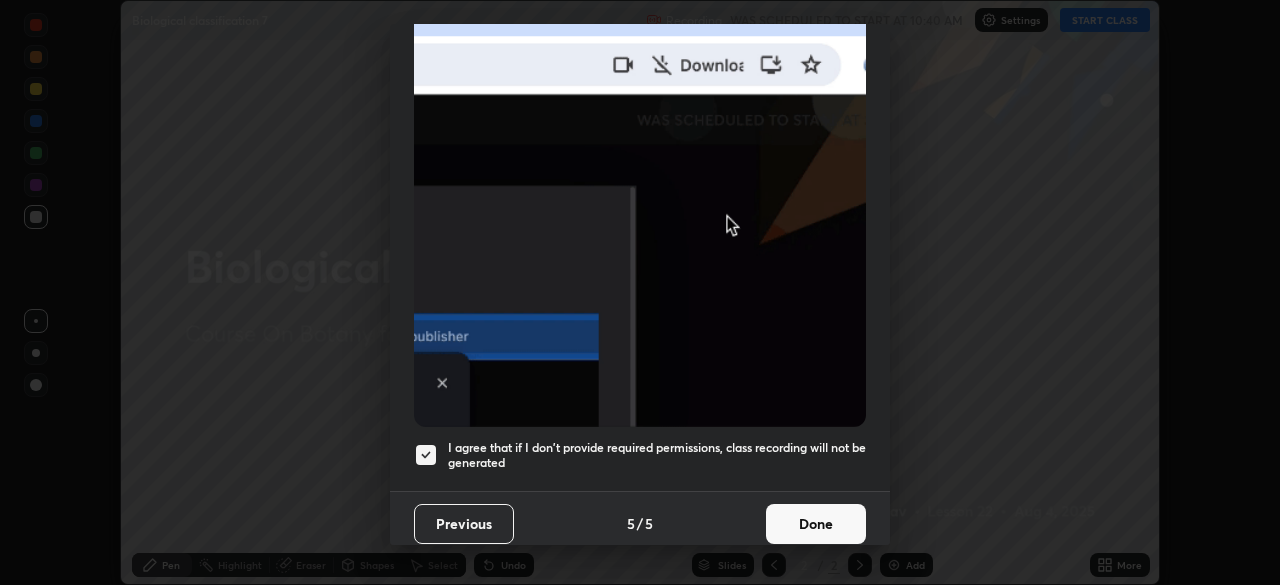 click on "Done" at bounding box center (816, 524) 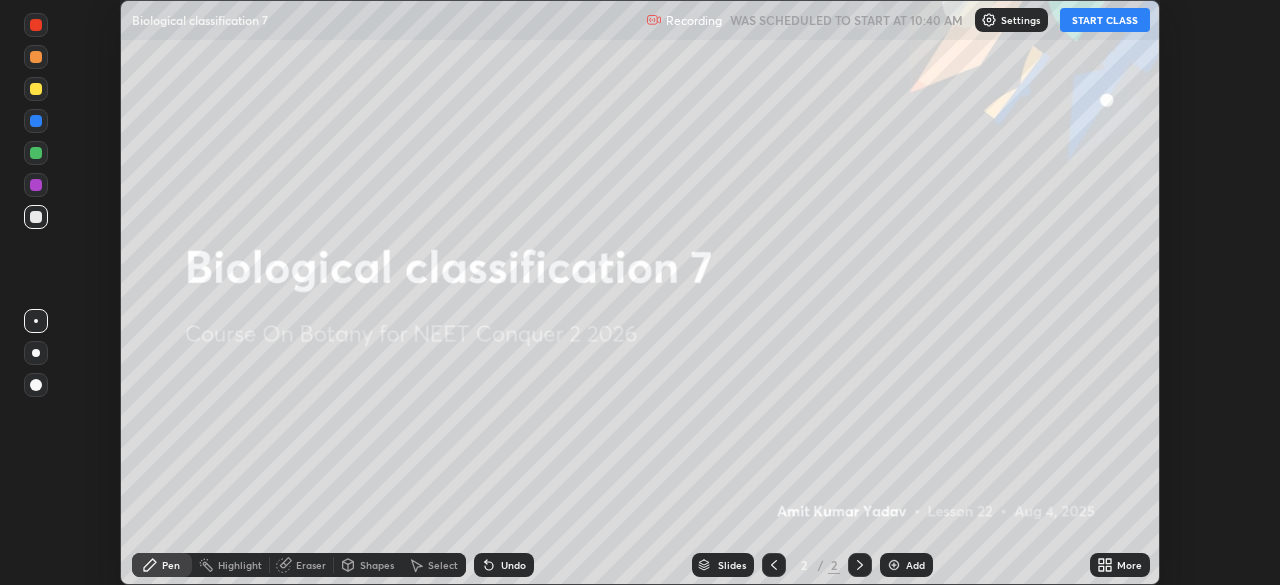 click on "START CLASS" at bounding box center (1105, 20) 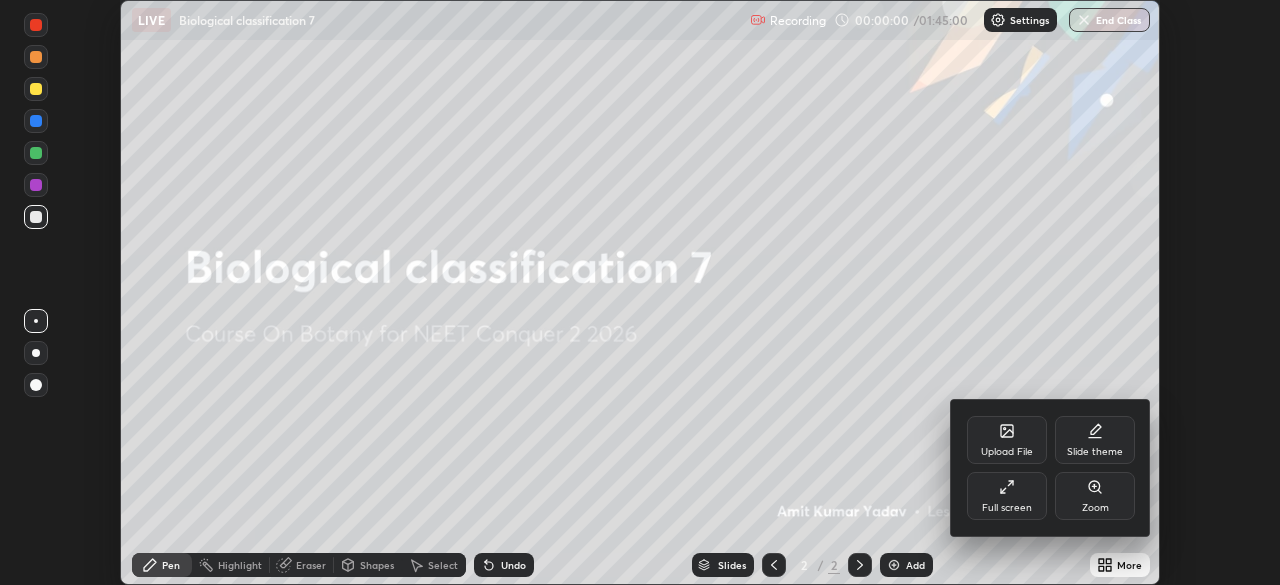 click on "Full screen" at bounding box center [1007, 496] 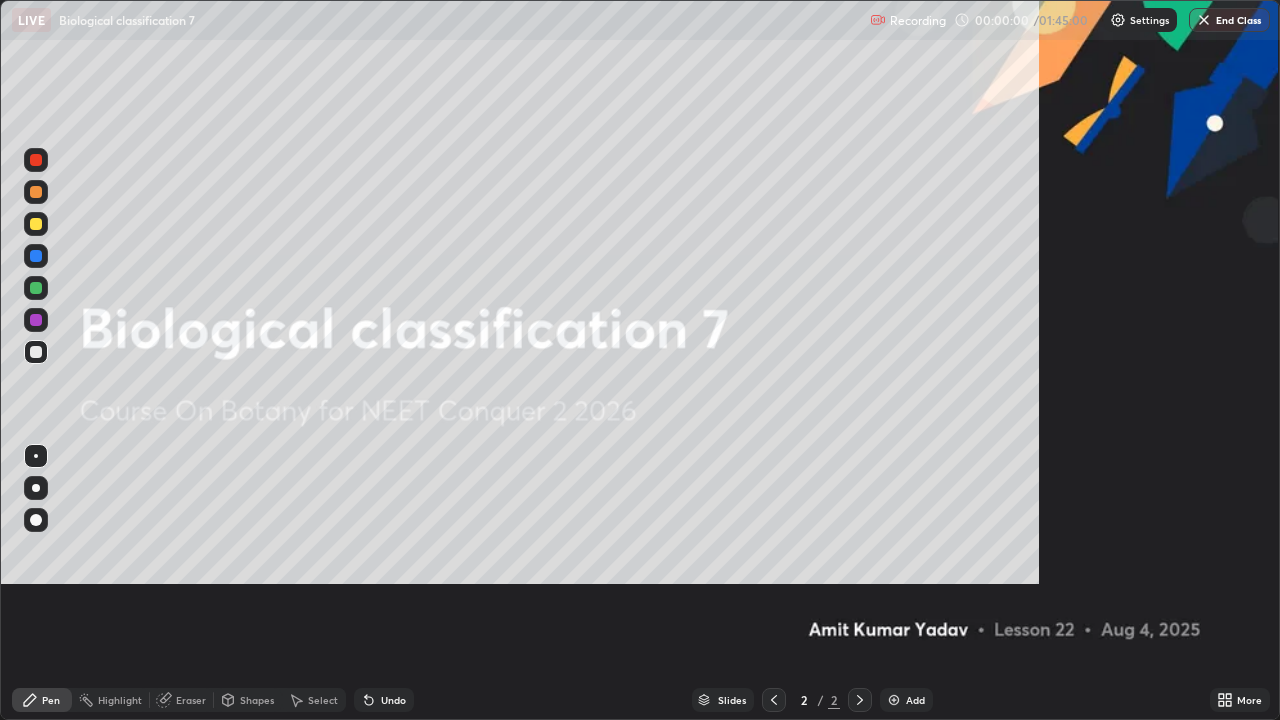 scroll, scrollTop: 99280, scrollLeft: 98720, axis: both 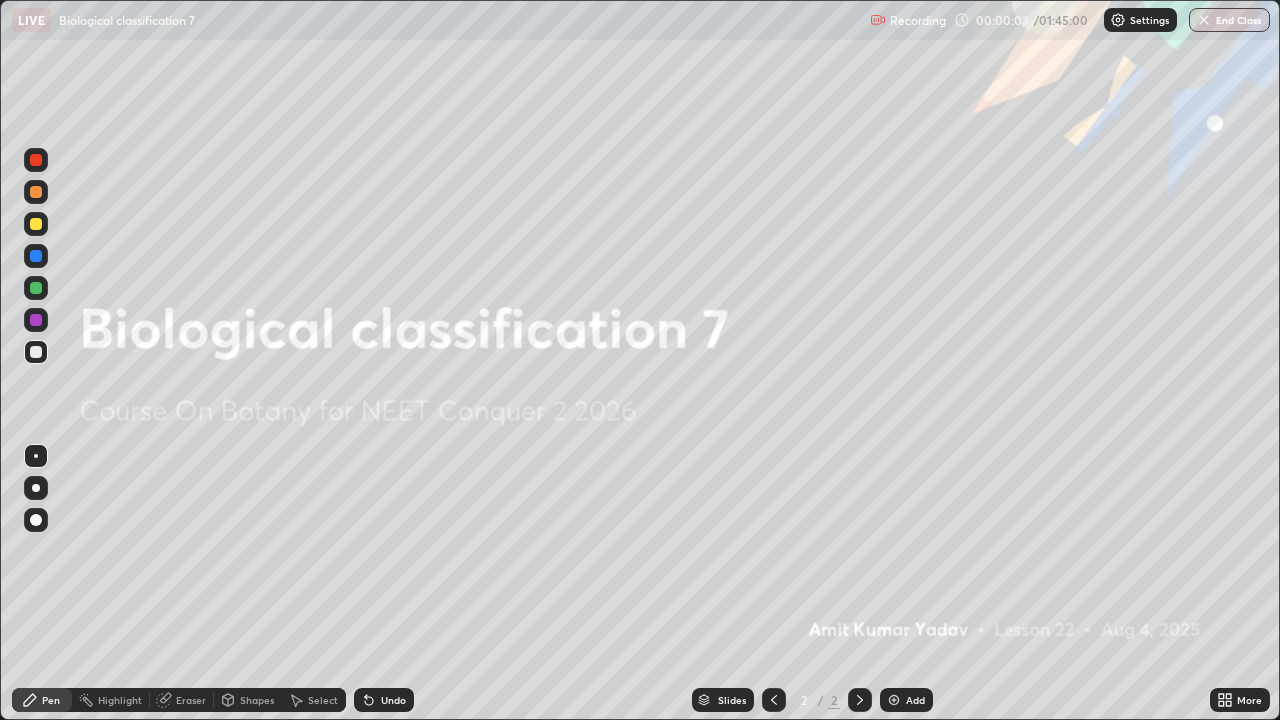 click on "Add" at bounding box center (906, 700) 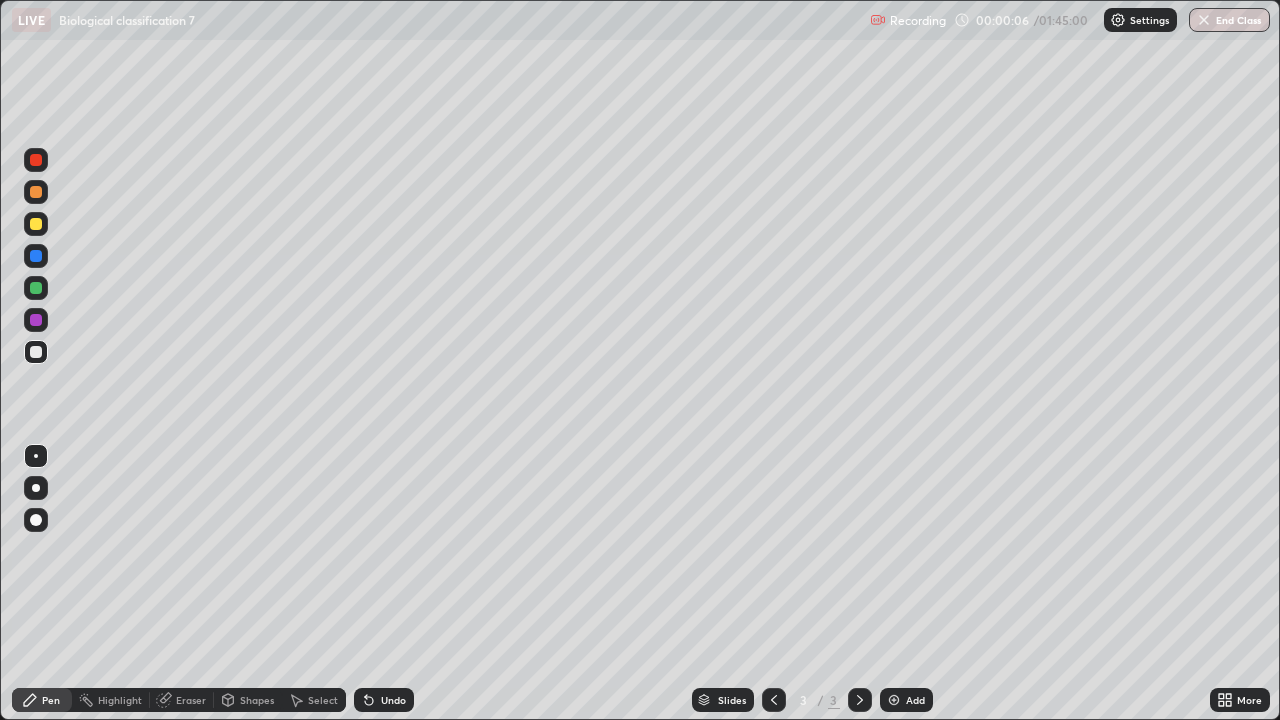 click 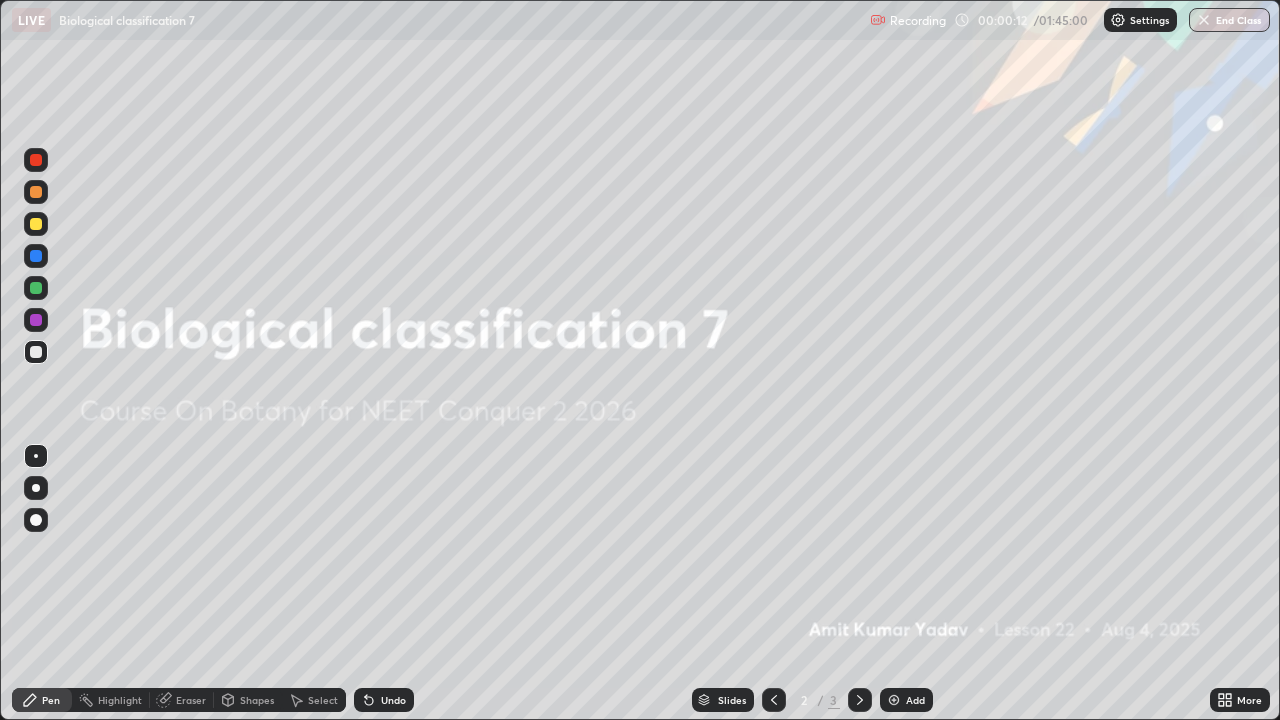 click on "Pen" at bounding box center (42, 700) 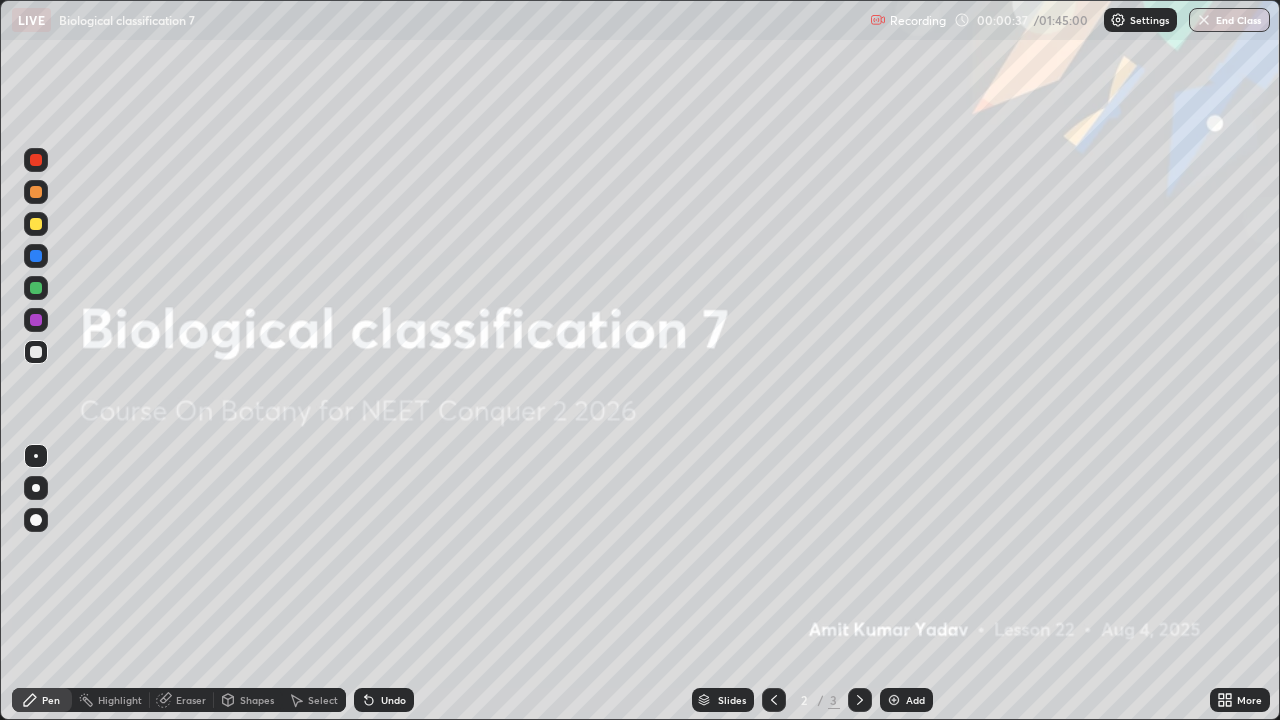 click at bounding box center (894, 700) 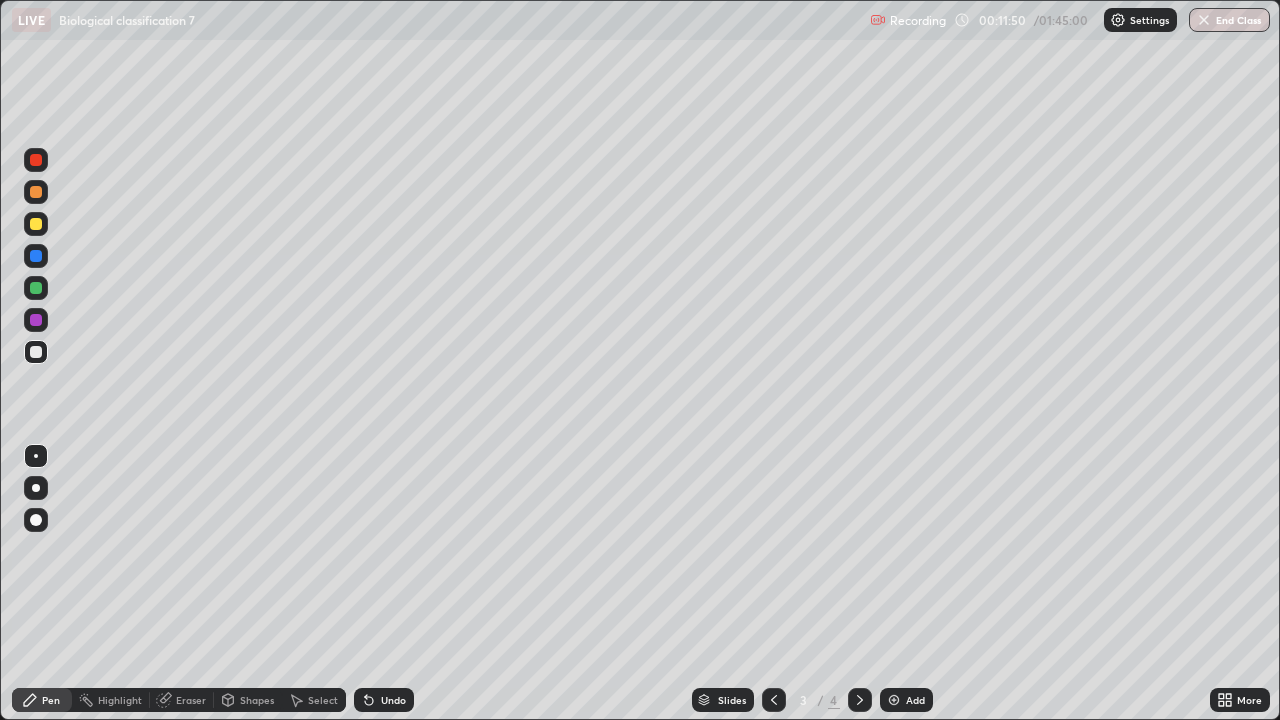 click on "Add" at bounding box center [915, 700] 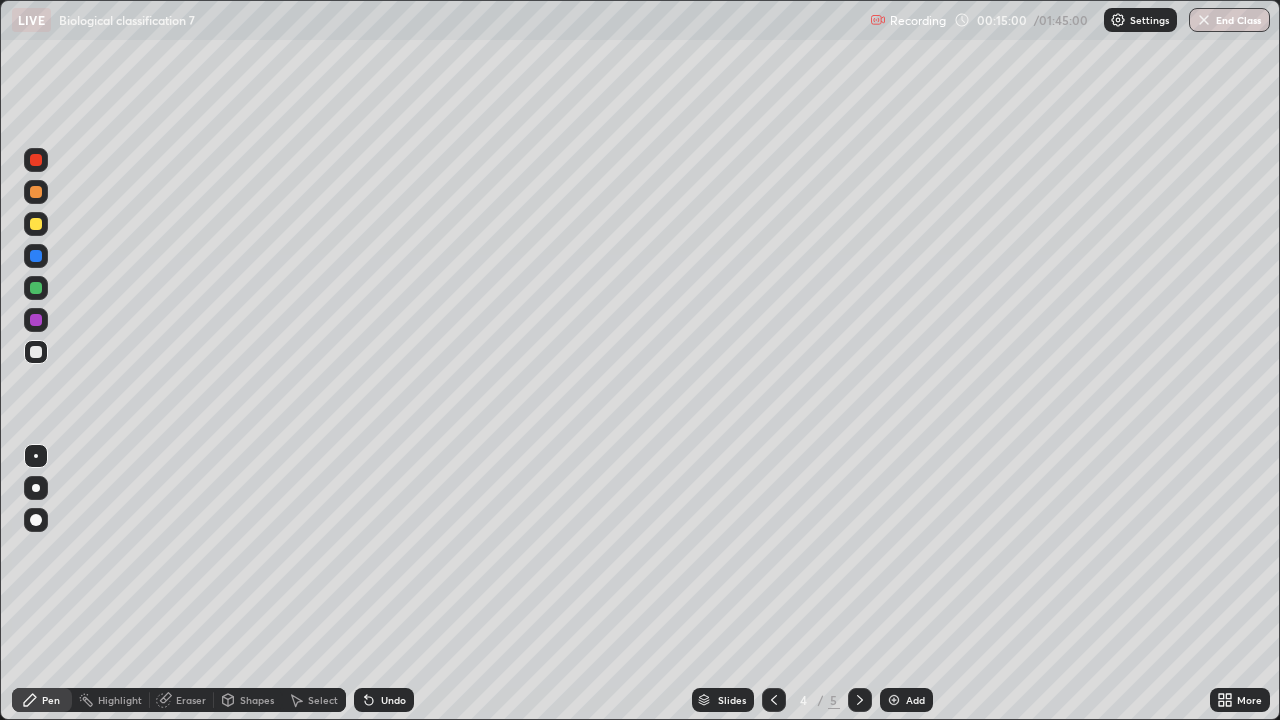 click on "Undo" at bounding box center [393, 700] 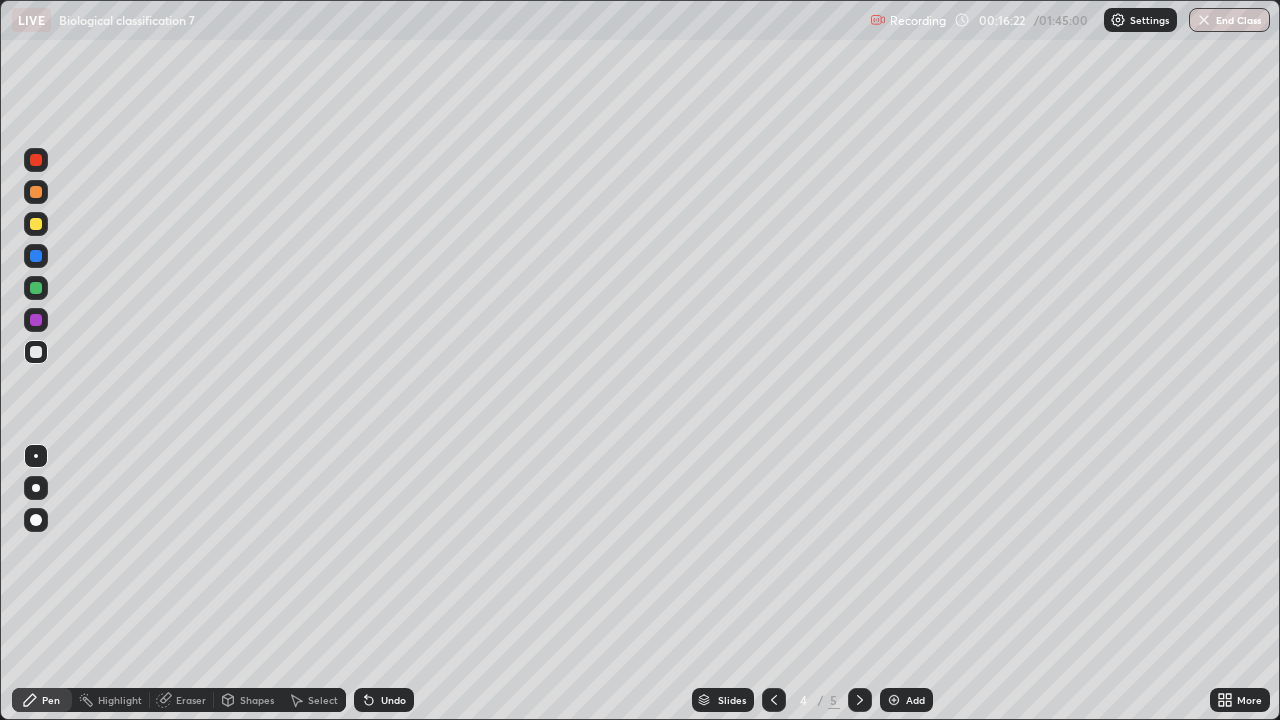 click on "Undo" at bounding box center (393, 700) 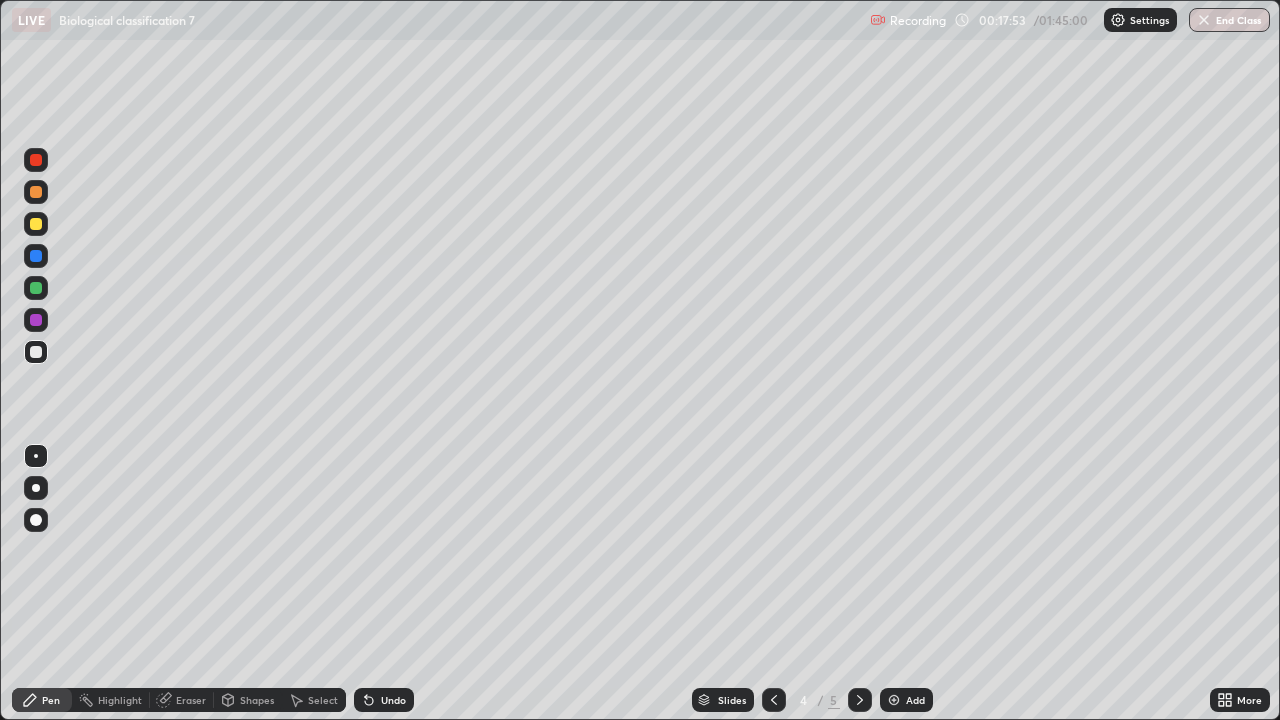 click on "Undo" at bounding box center (384, 700) 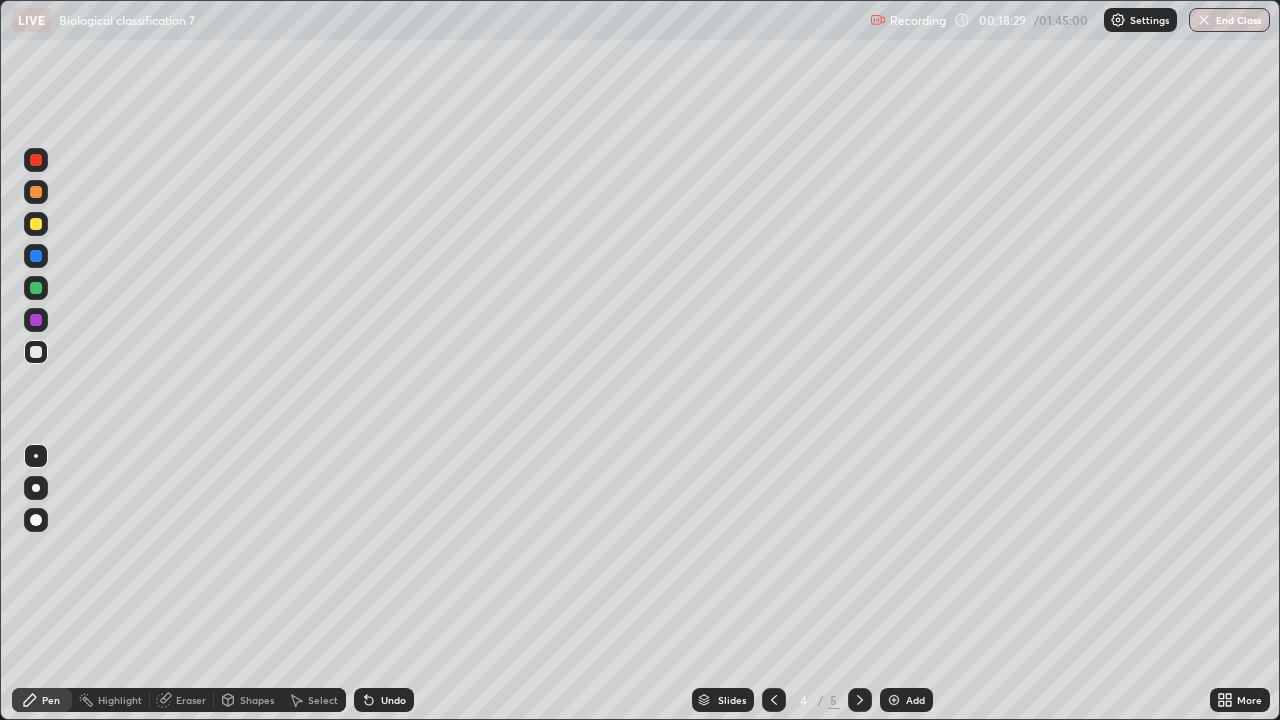 click on "Undo" at bounding box center [393, 700] 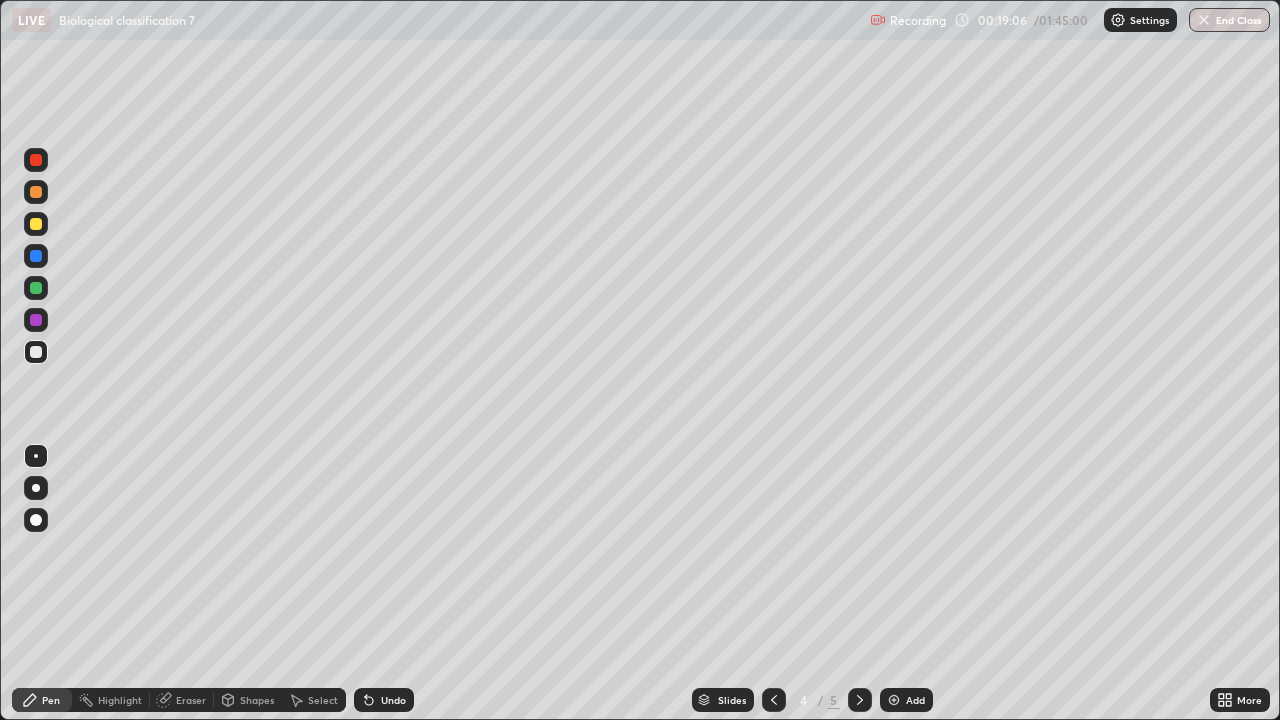 click on "Undo" at bounding box center (384, 700) 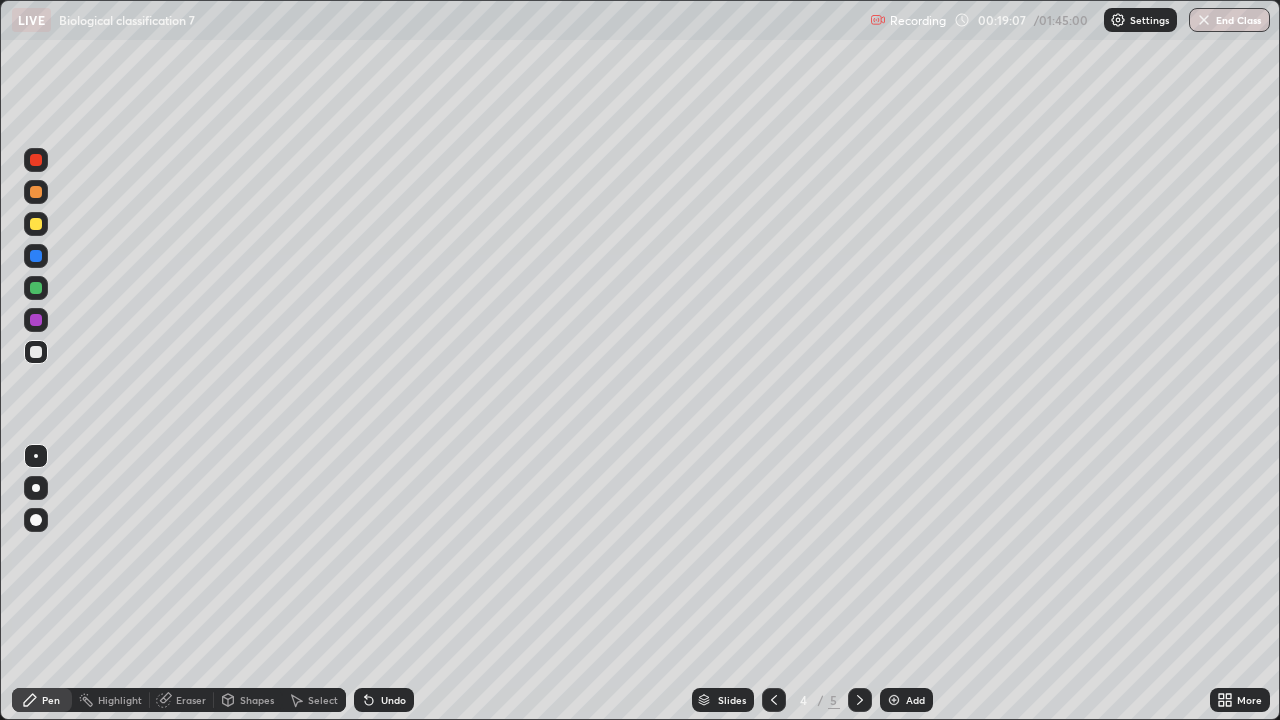 click on "Undo" at bounding box center [393, 700] 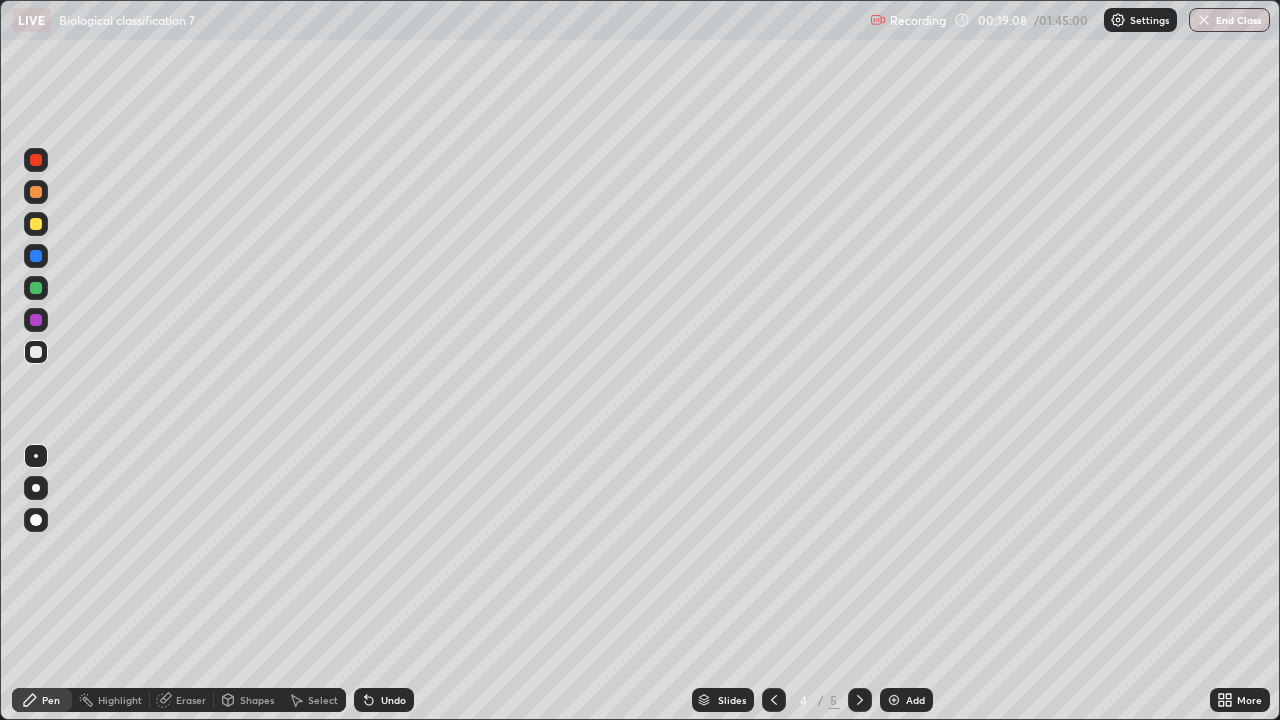 click on "Undo" at bounding box center (393, 700) 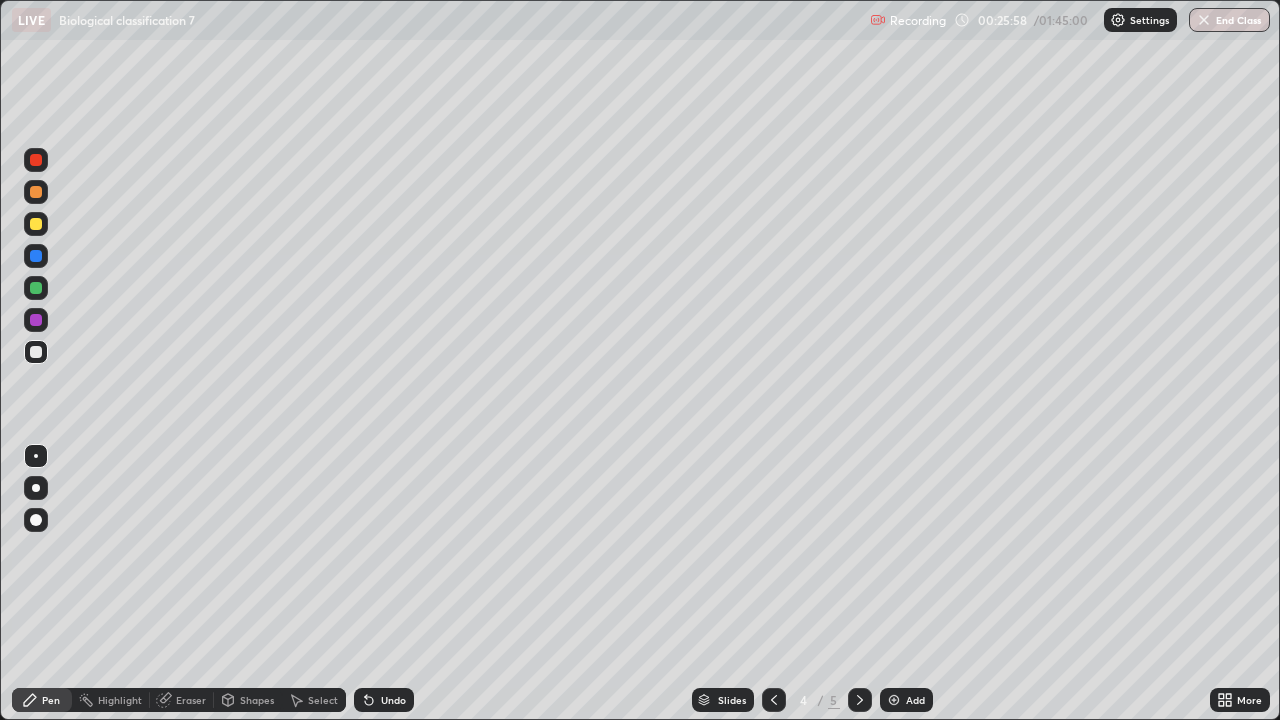 click on "Add" at bounding box center [906, 700] 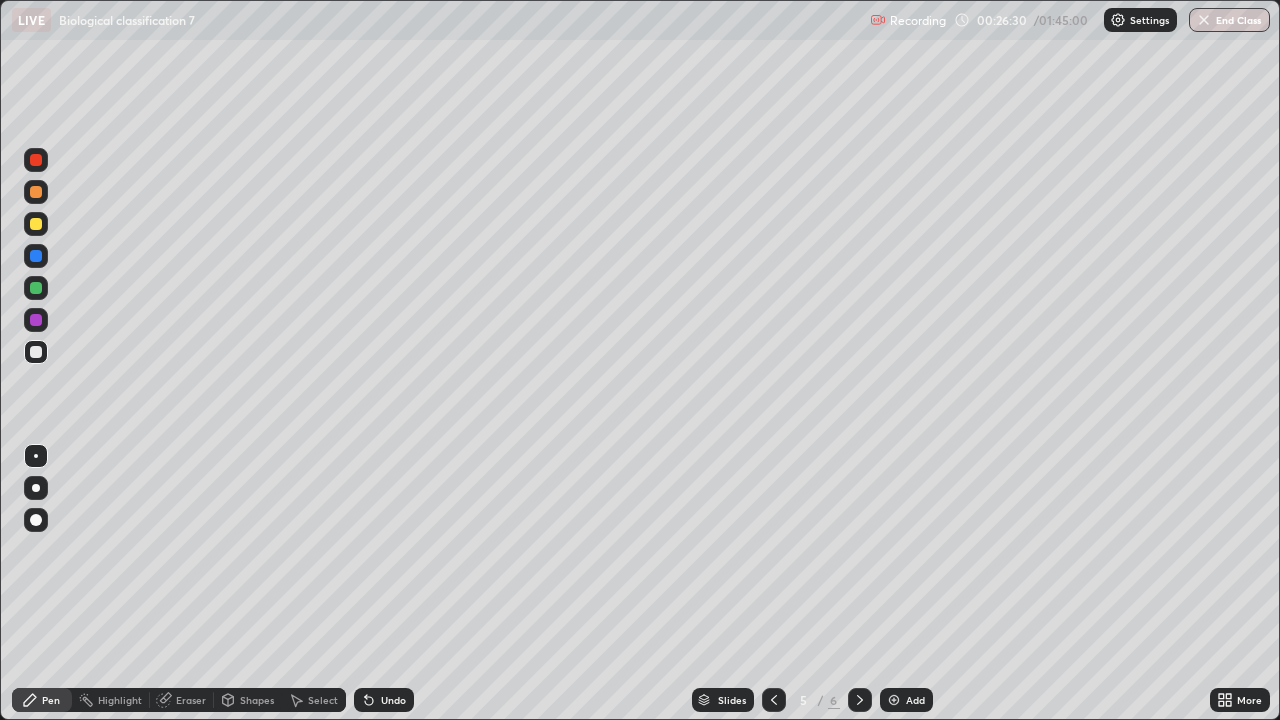click on "Eraser" at bounding box center [191, 700] 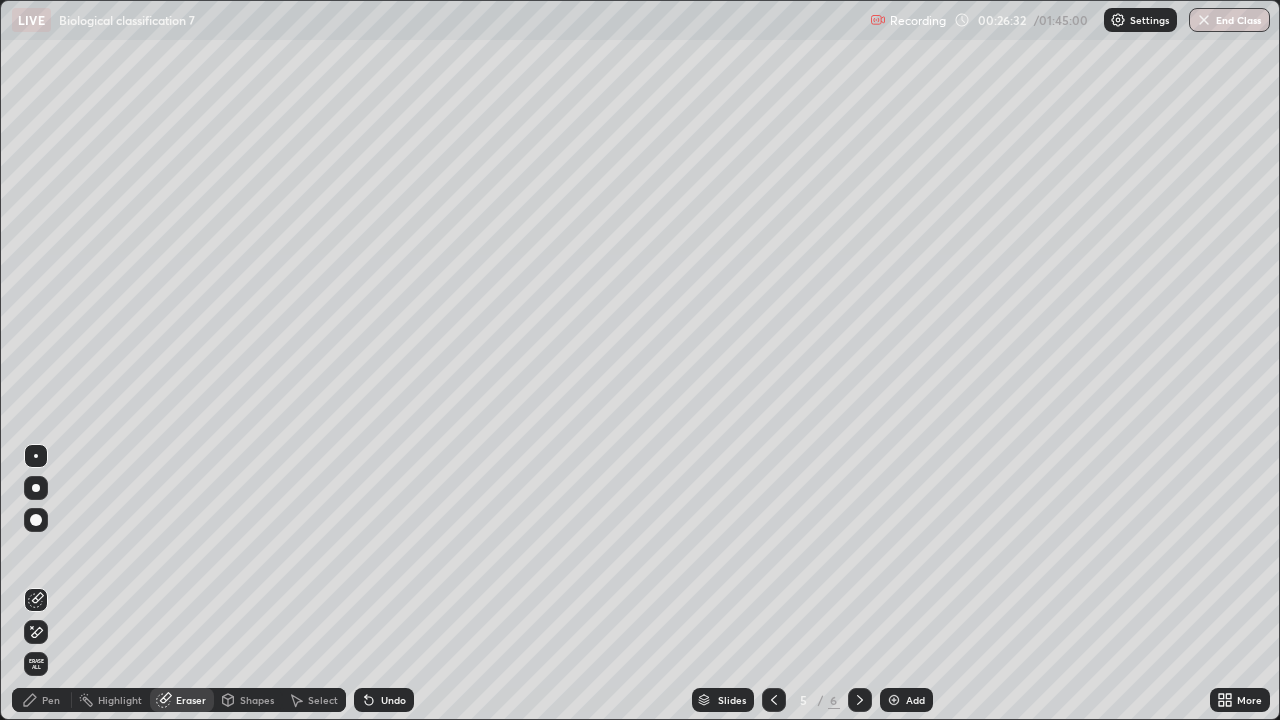 click on "Pen" at bounding box center (51, 700) 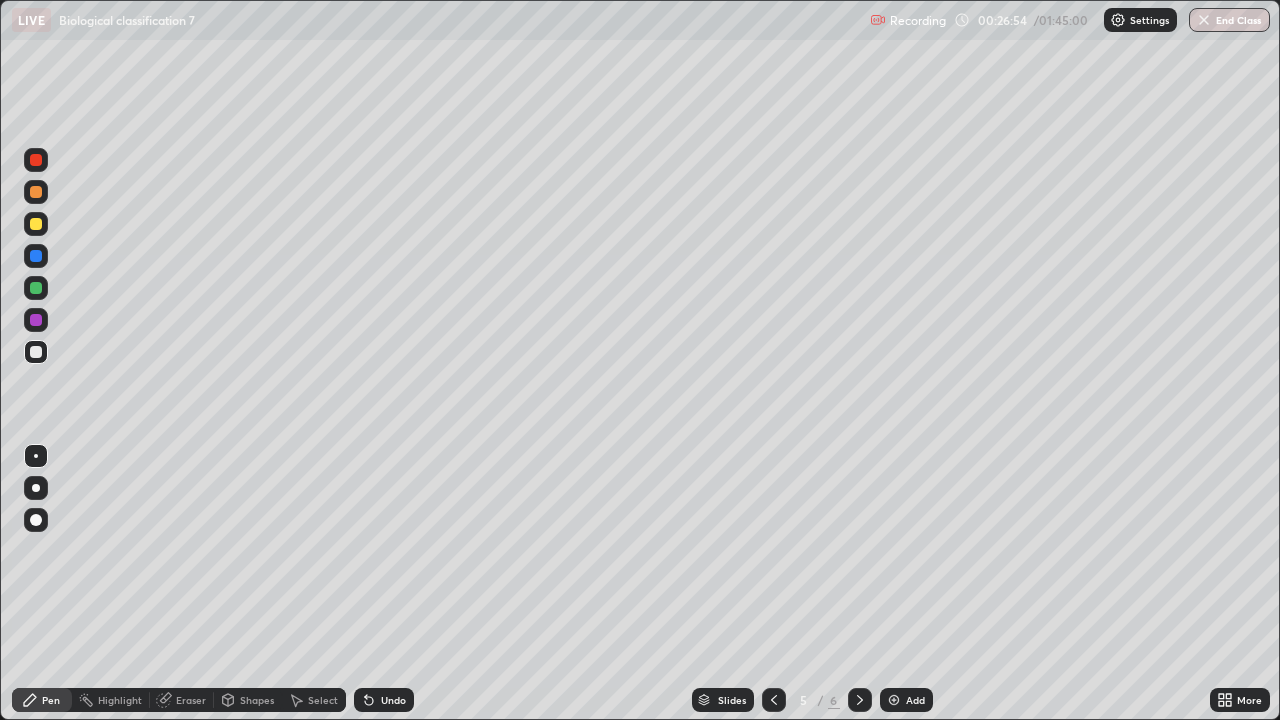 click on "Undo" at bounding box center (384, 700) 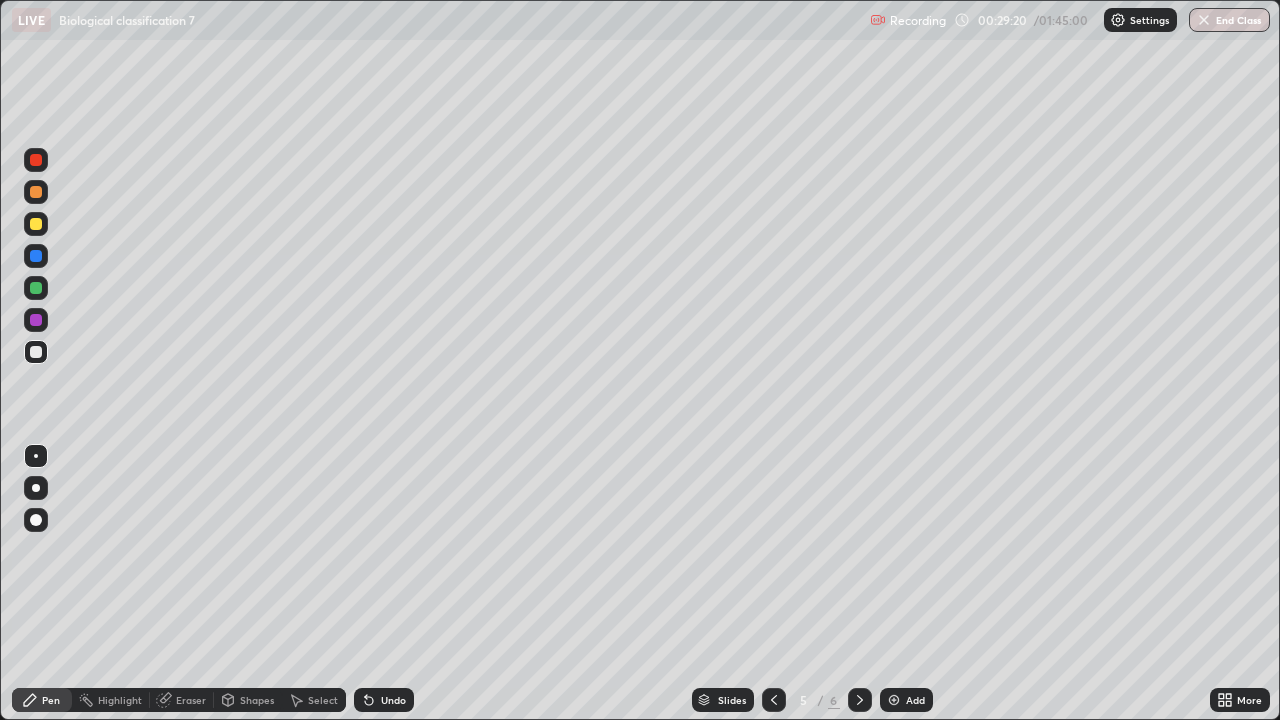 click on "Undo" at bounding box center [393, 700] 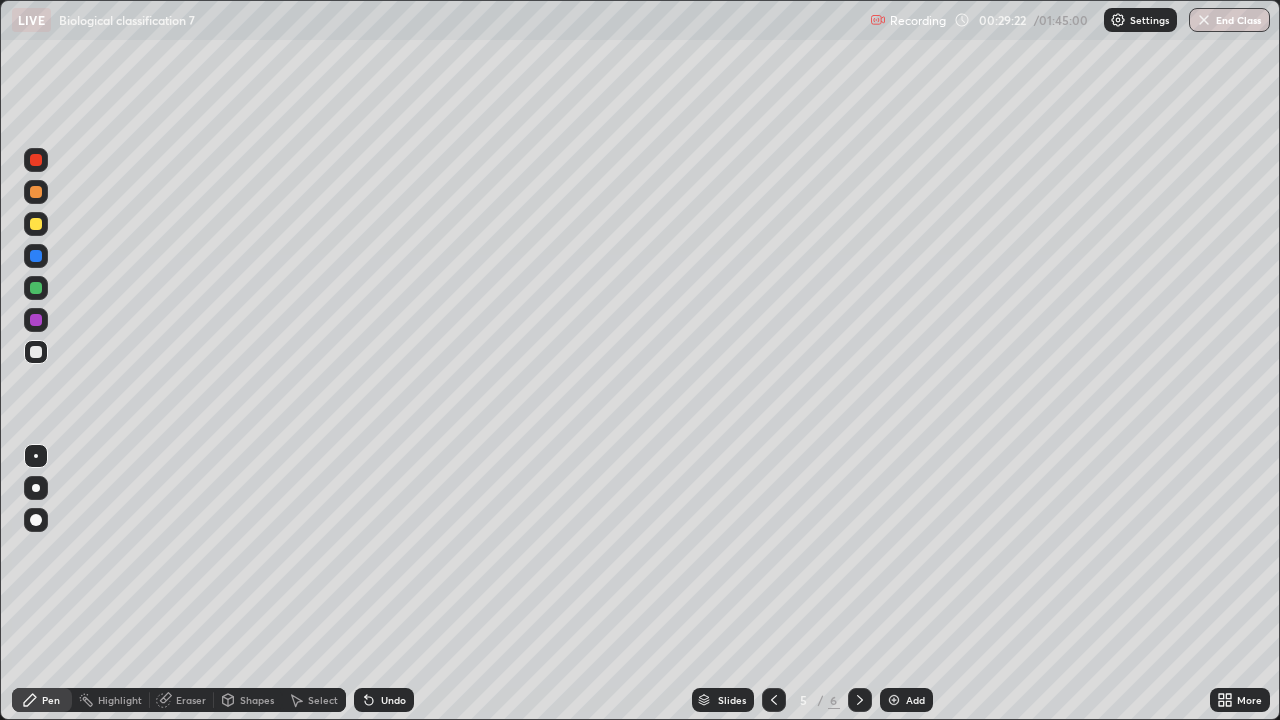 click on "Undo" at bounding box center (393, 700) 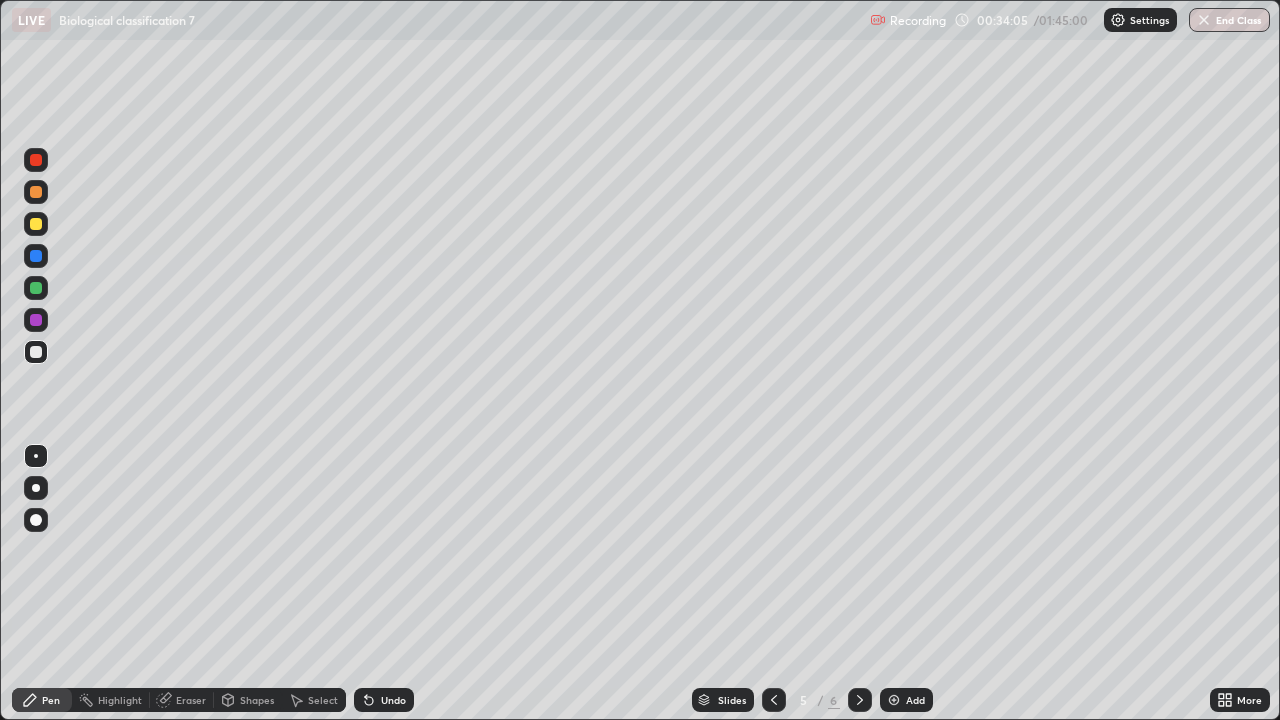 click 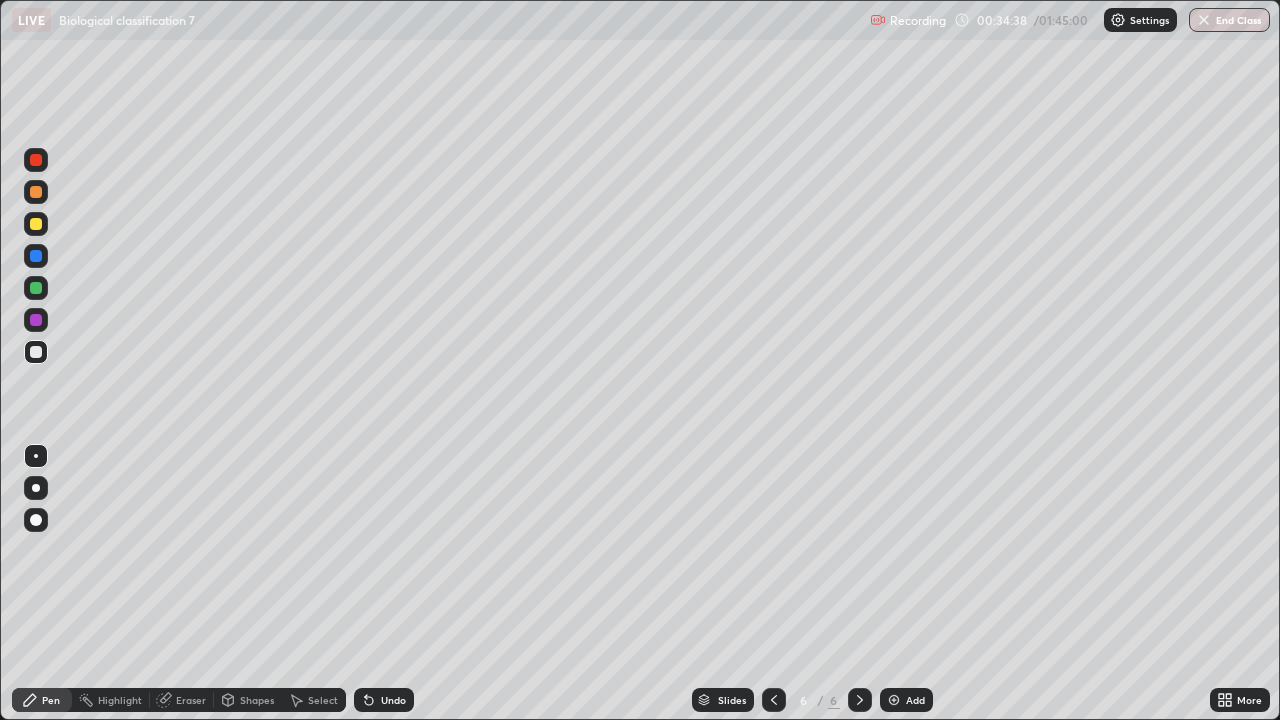 click on "Undo" at bounding box center (384, 700) 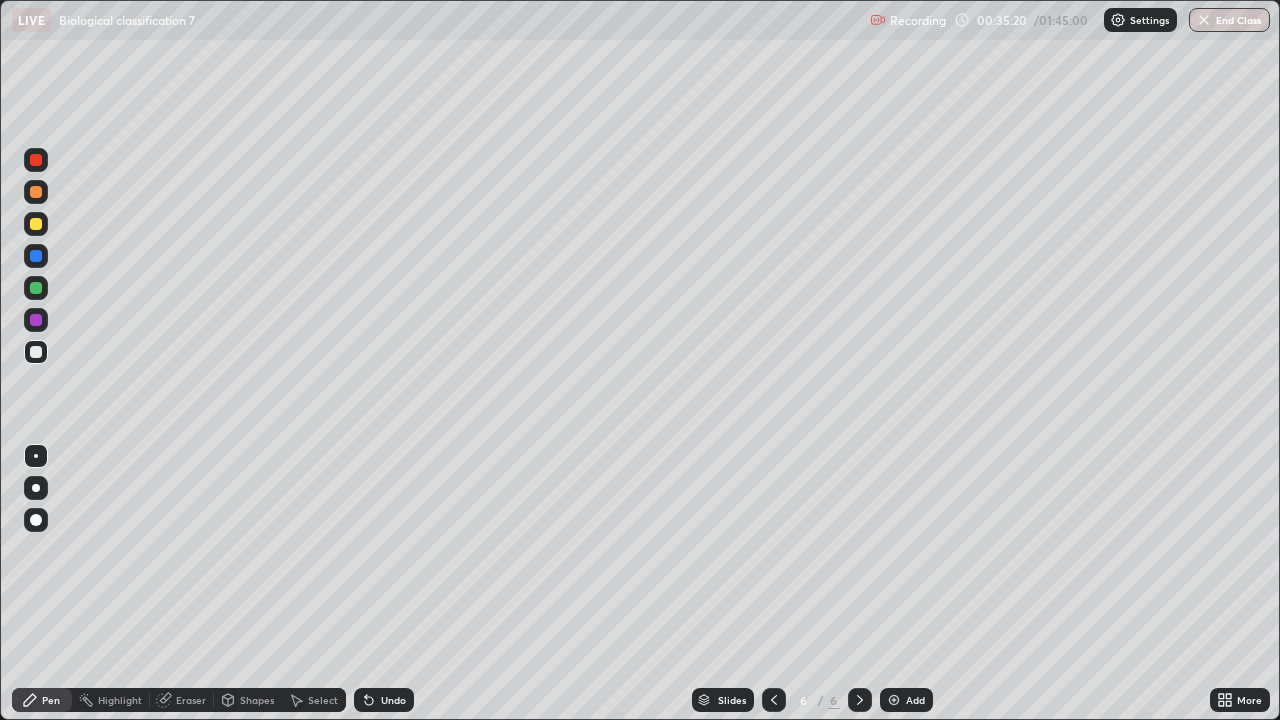 click on "Undo" at bounding box center [393, 700] 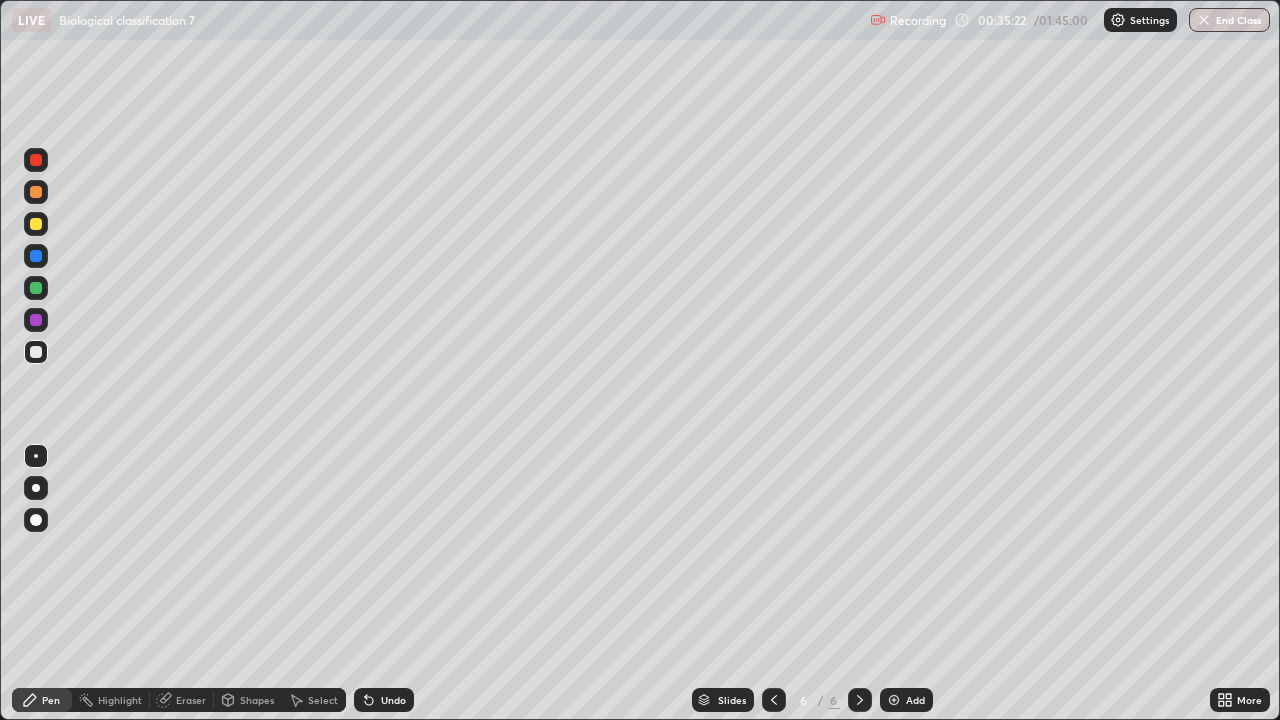 click on "Undo" at bounding box center (393, 700) 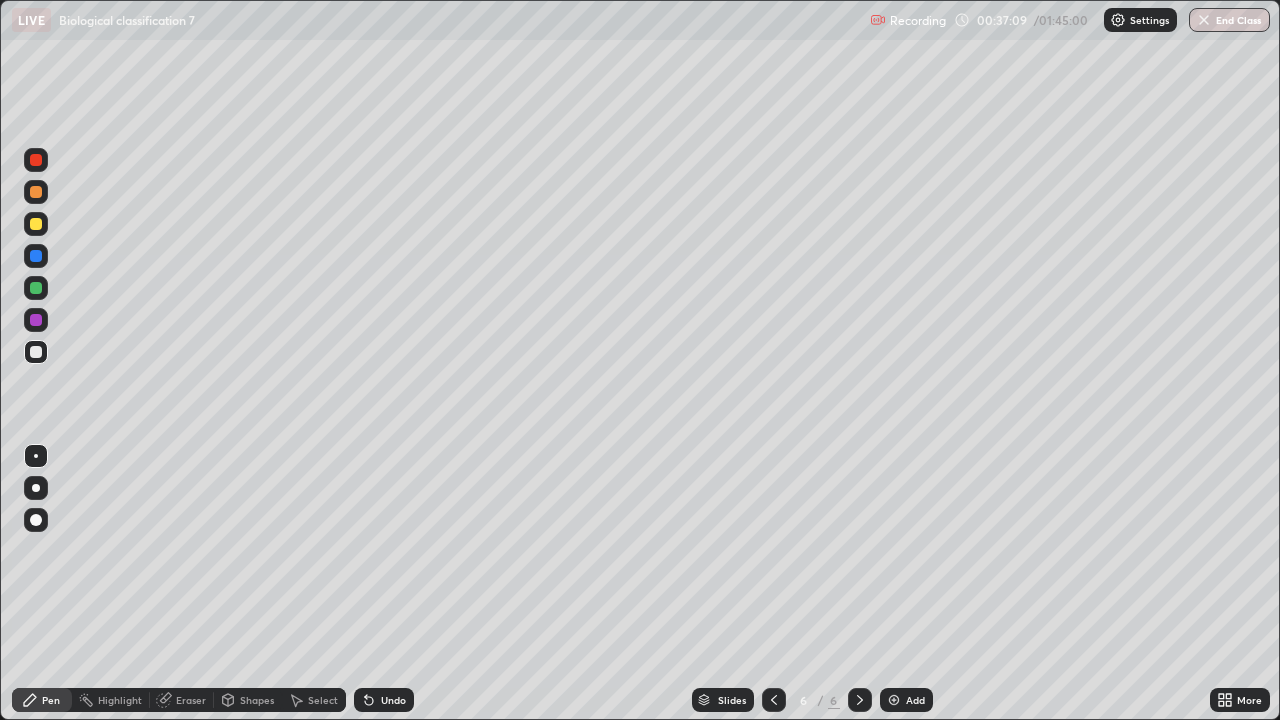 click on "Undo" at bounding box center (384, 700) 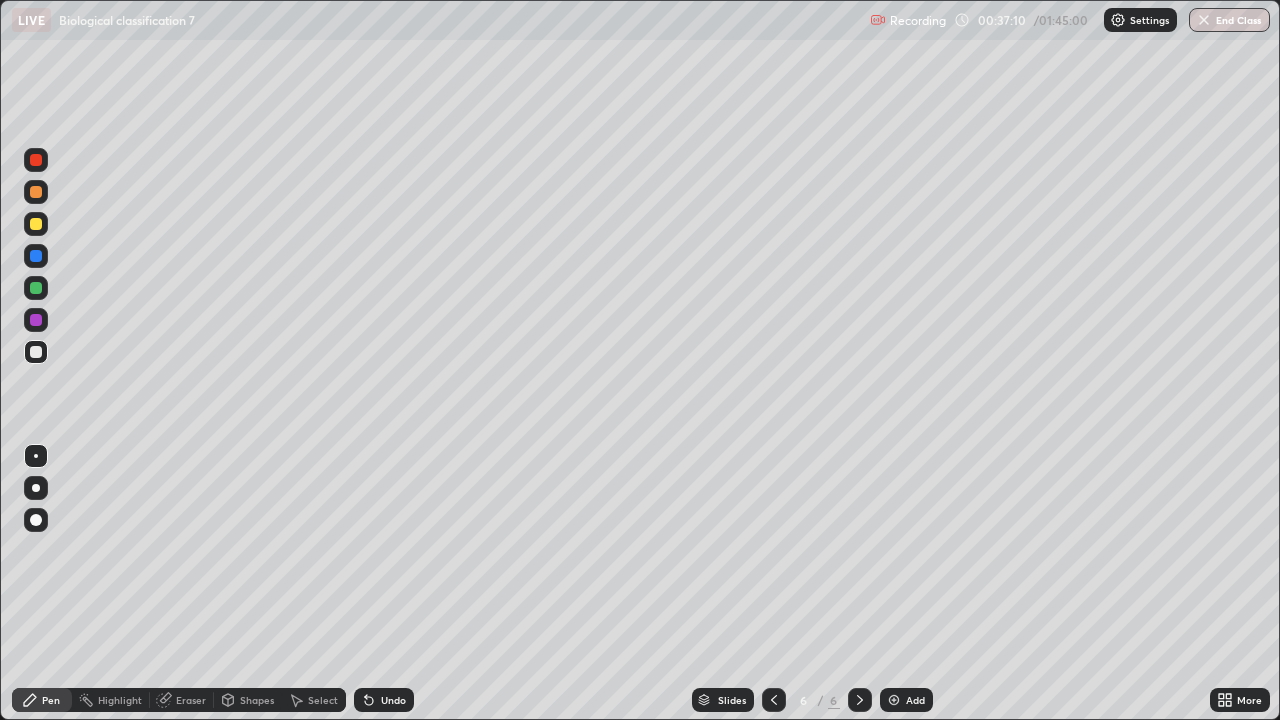 click on "Undo" at bounding box center [384, 700] 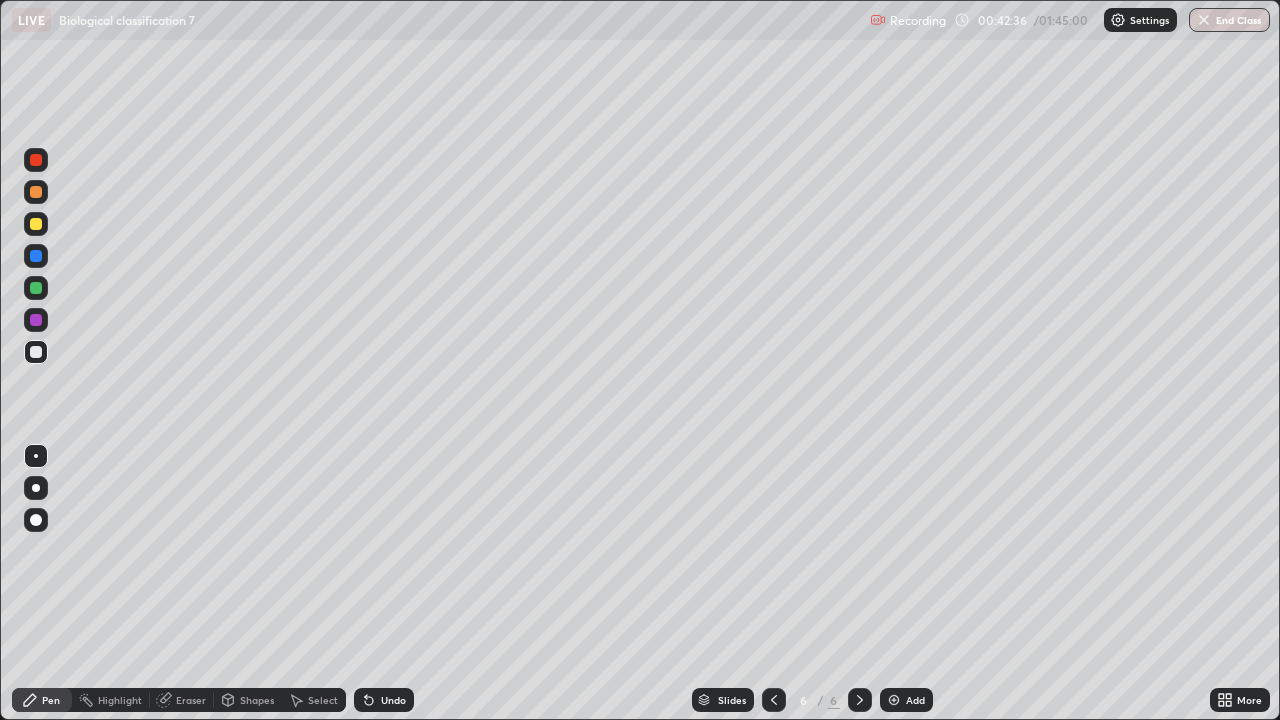 click on "Add" at bounding box center [906, 700] 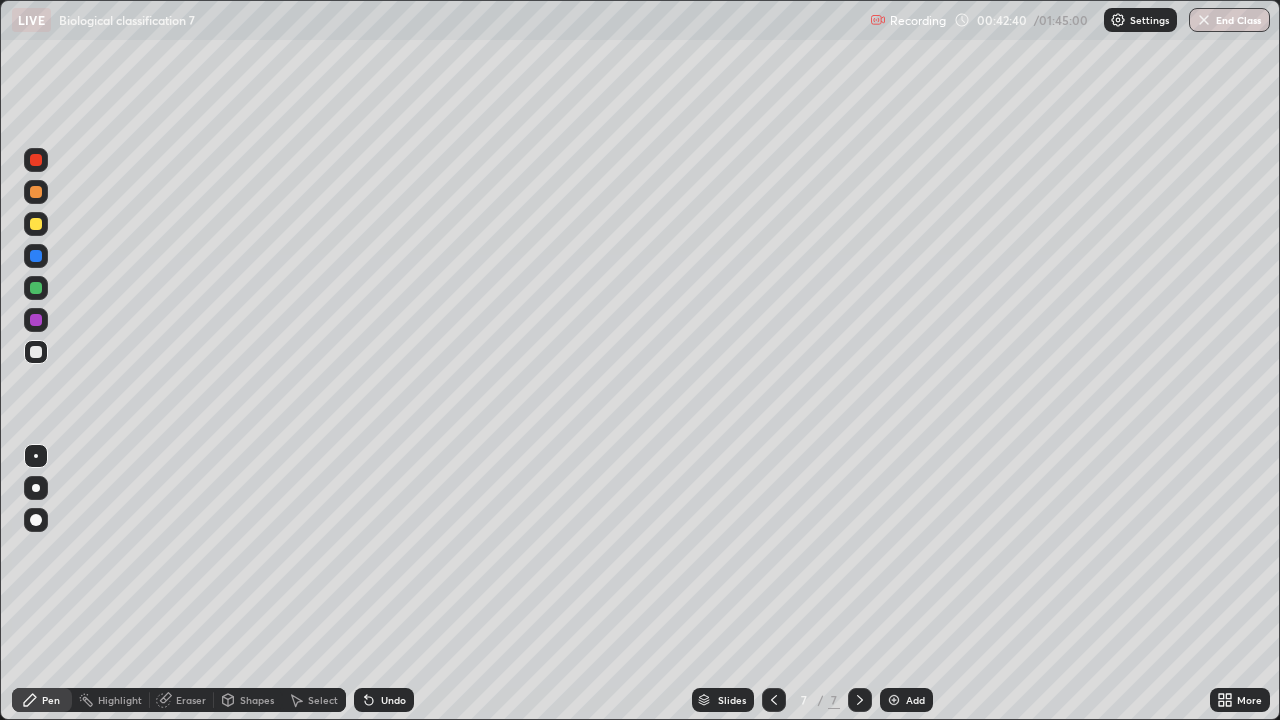 click on "Undo" at bounding box center (393, 700) 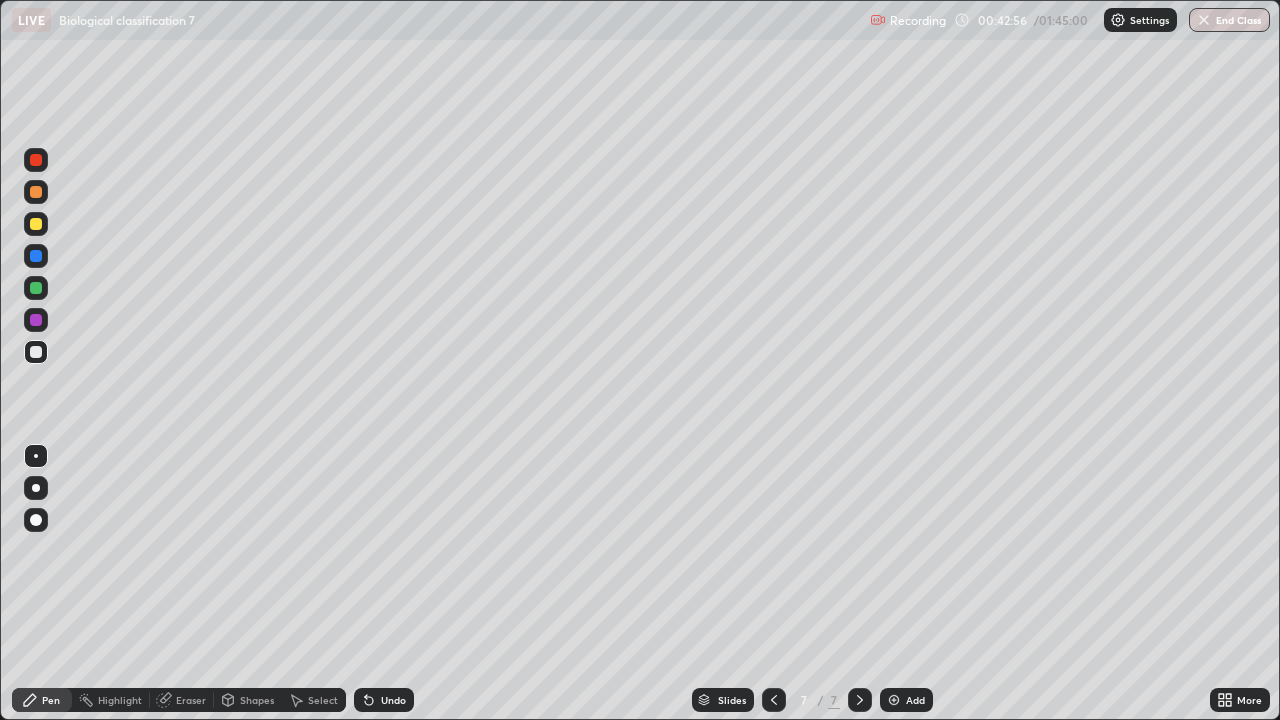click on "Undo" at bounding box center (393, 700) 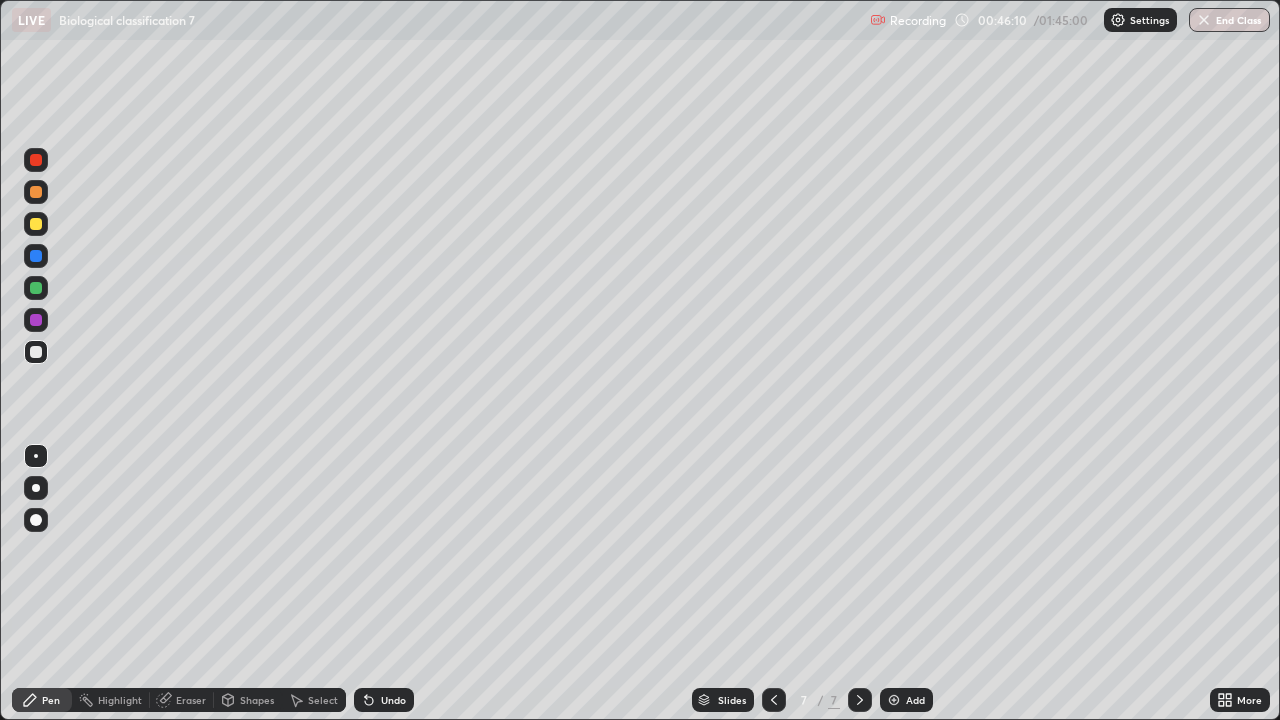 click on "Undo" at bounding box center [393, 700] 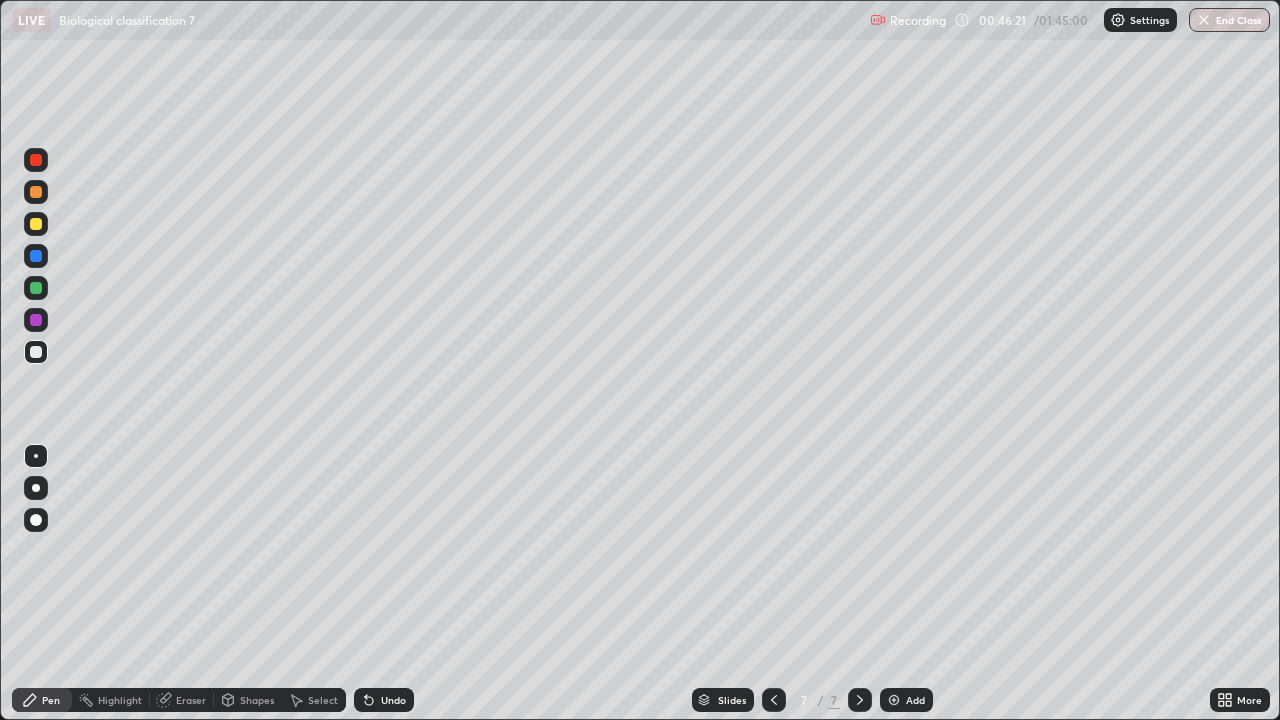click on "Undo" at bounding box center [393, 700] 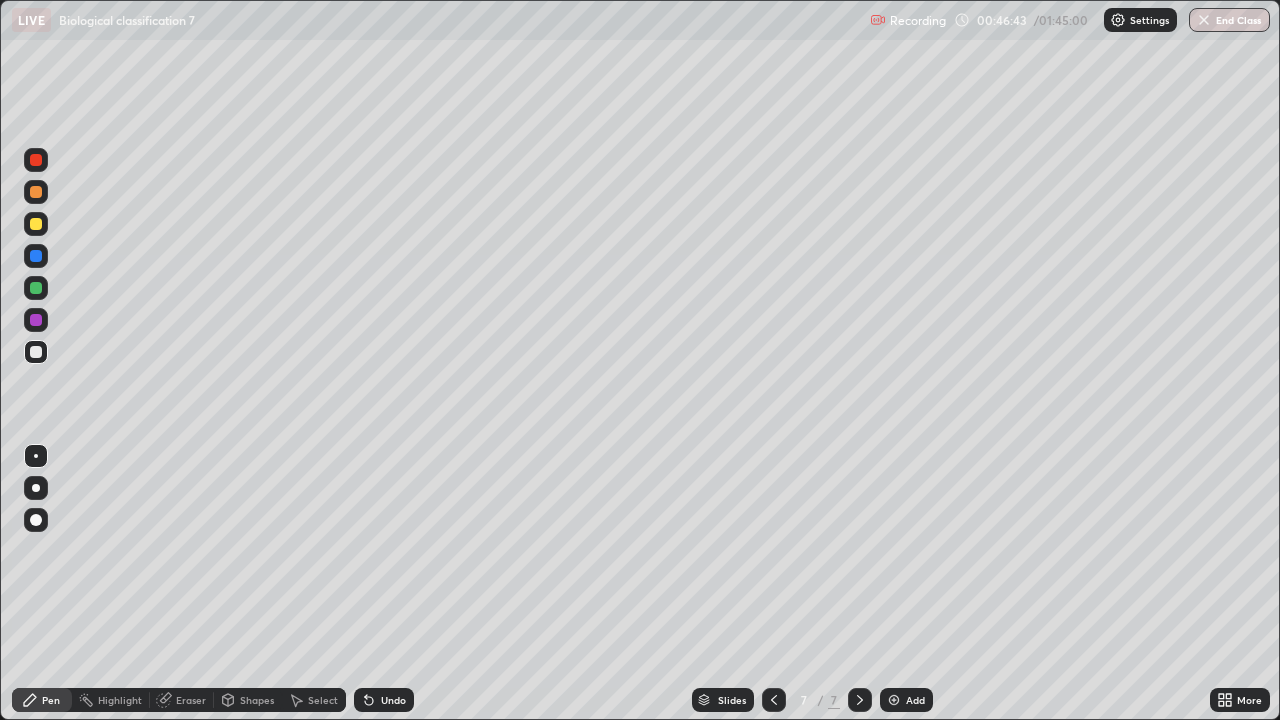 click on "Undo" at bounding box center [384, 700] 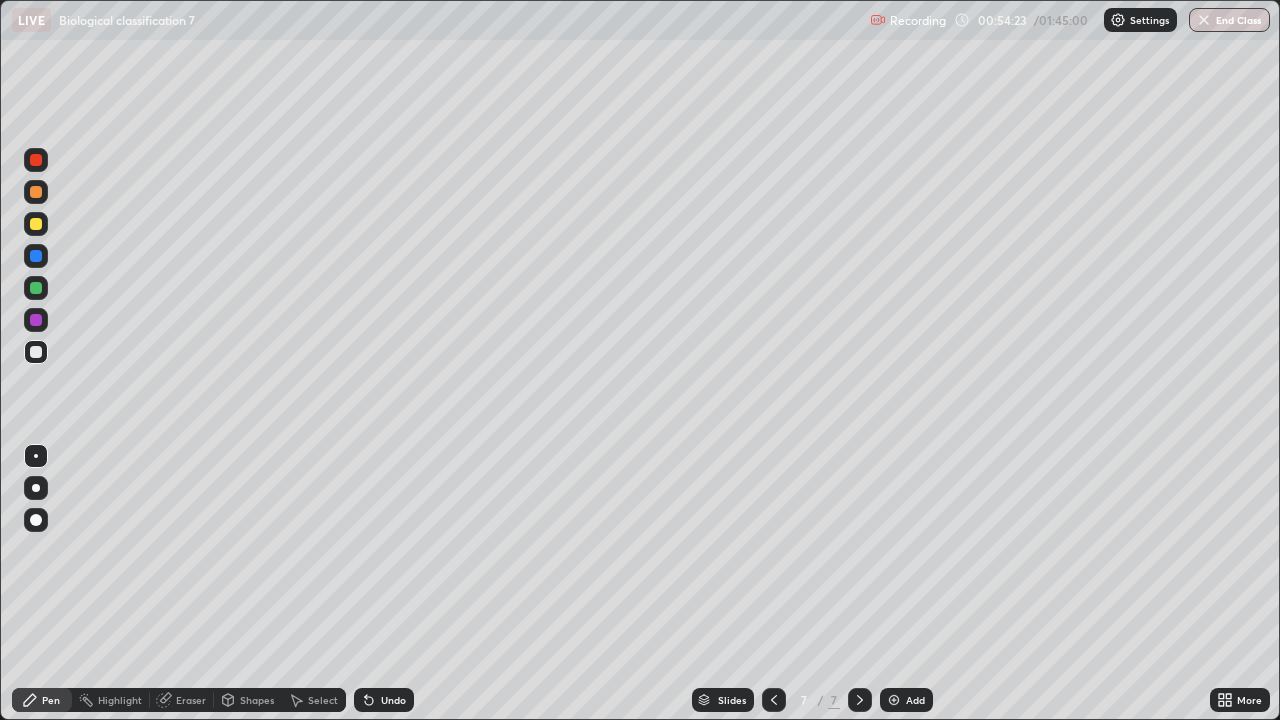click on "Add" at bounding box center [915, 700] 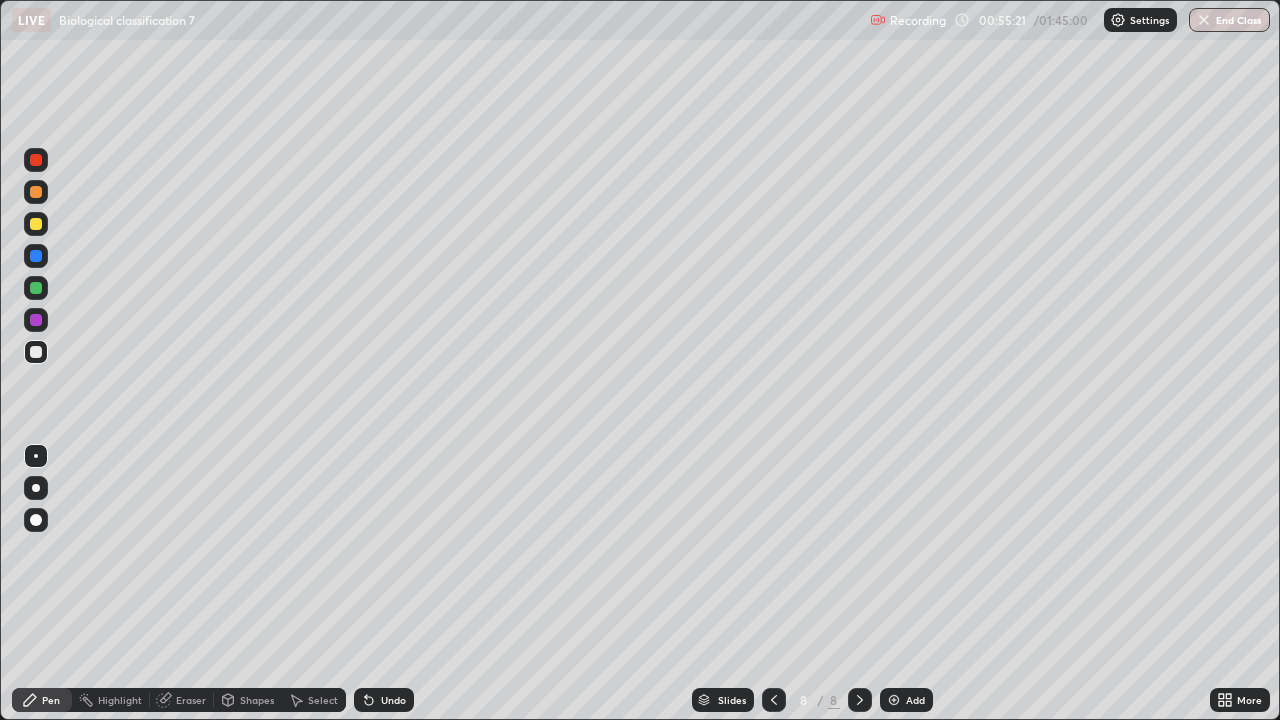 click on "Undo" at bounding box center (384, 700) 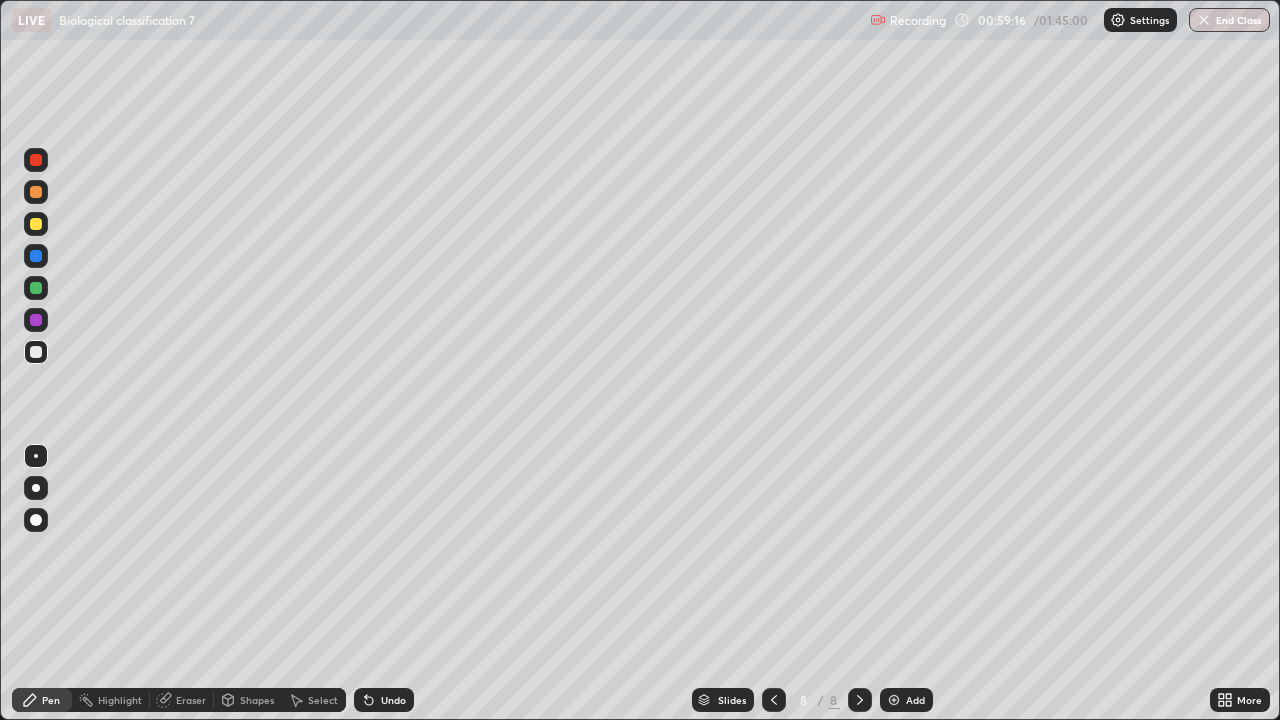 click on "Add" at bounding box center [915, 700] 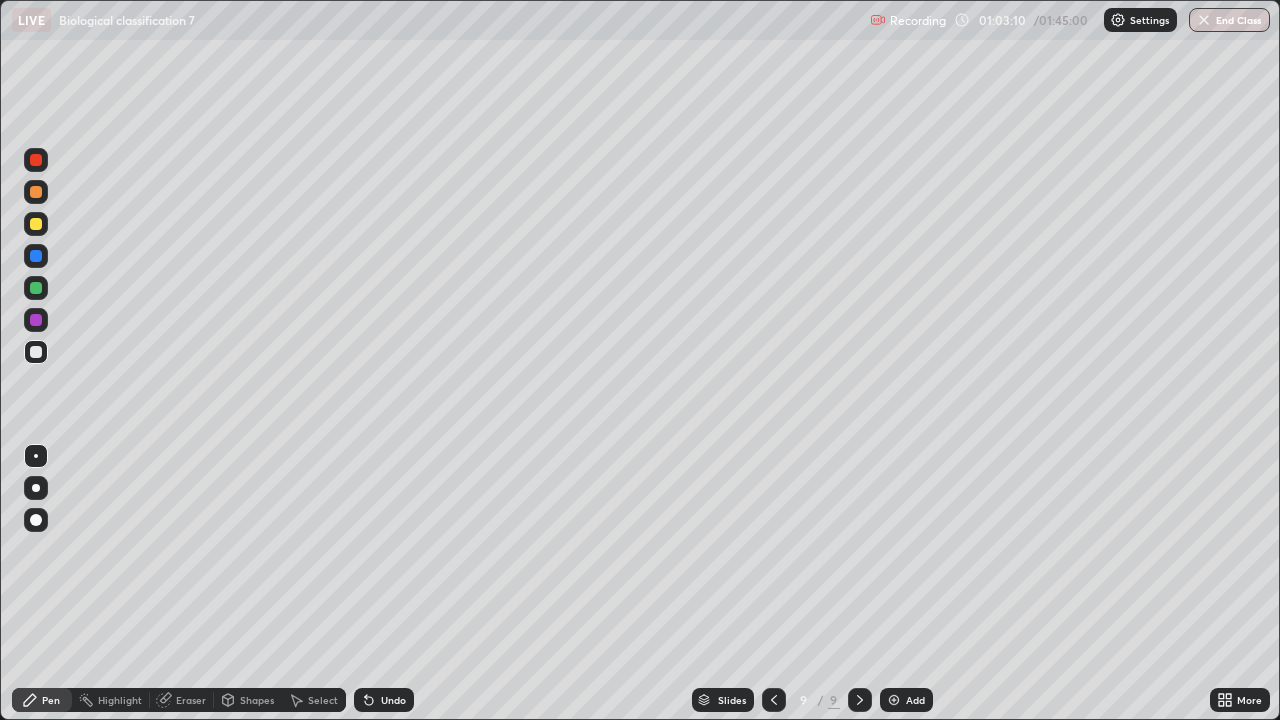click at bounding box center [894, 700] 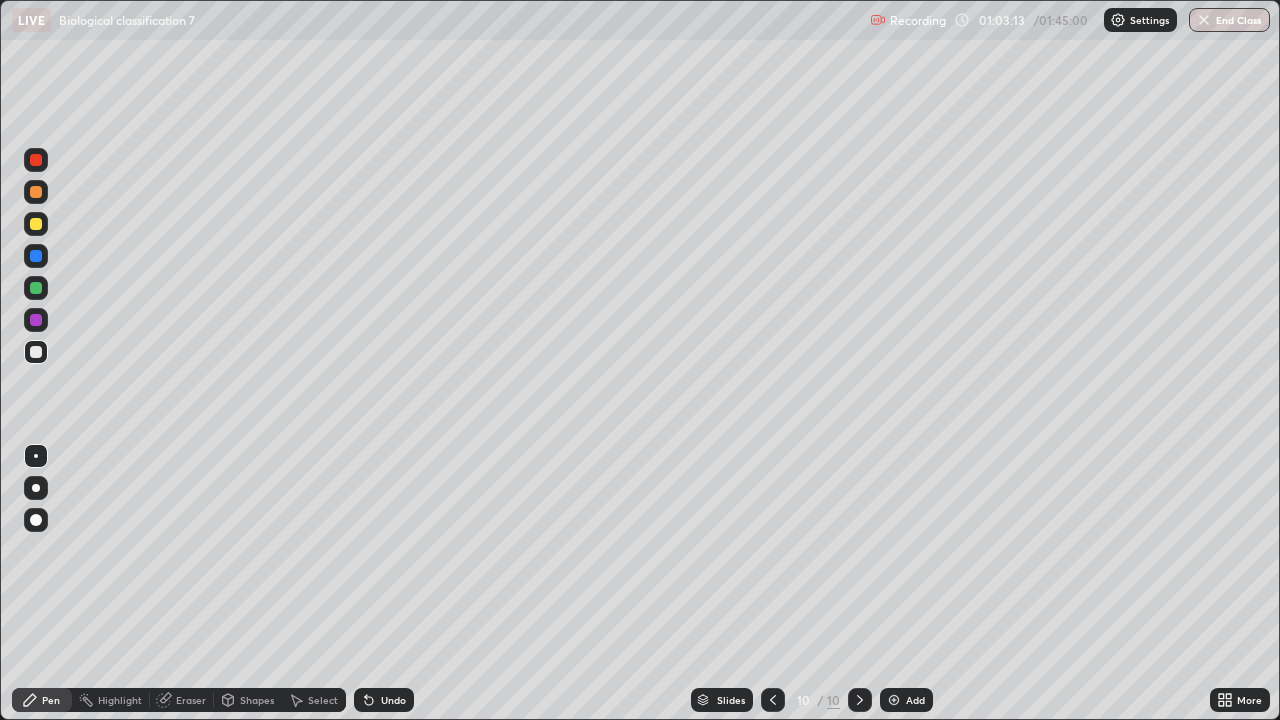 click at bounding box center [773, 700] 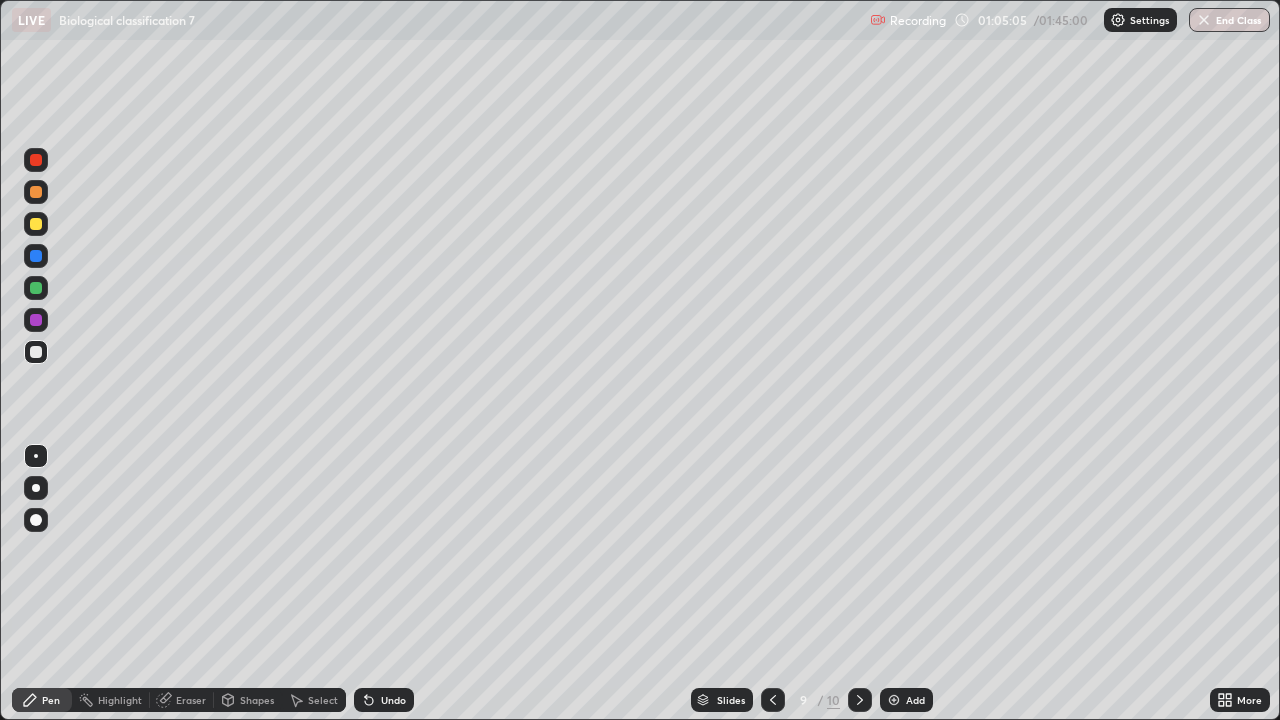 click at bounding box center (860, 700) 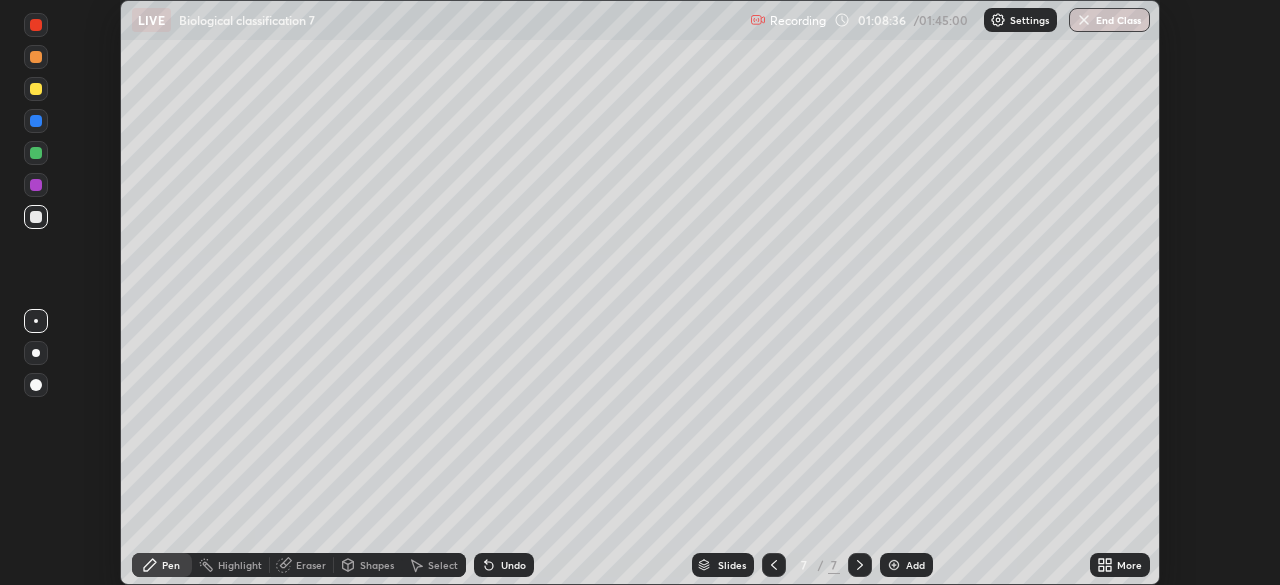 scroll, scrollTop: 0, scrollLeft: 0, axis: both 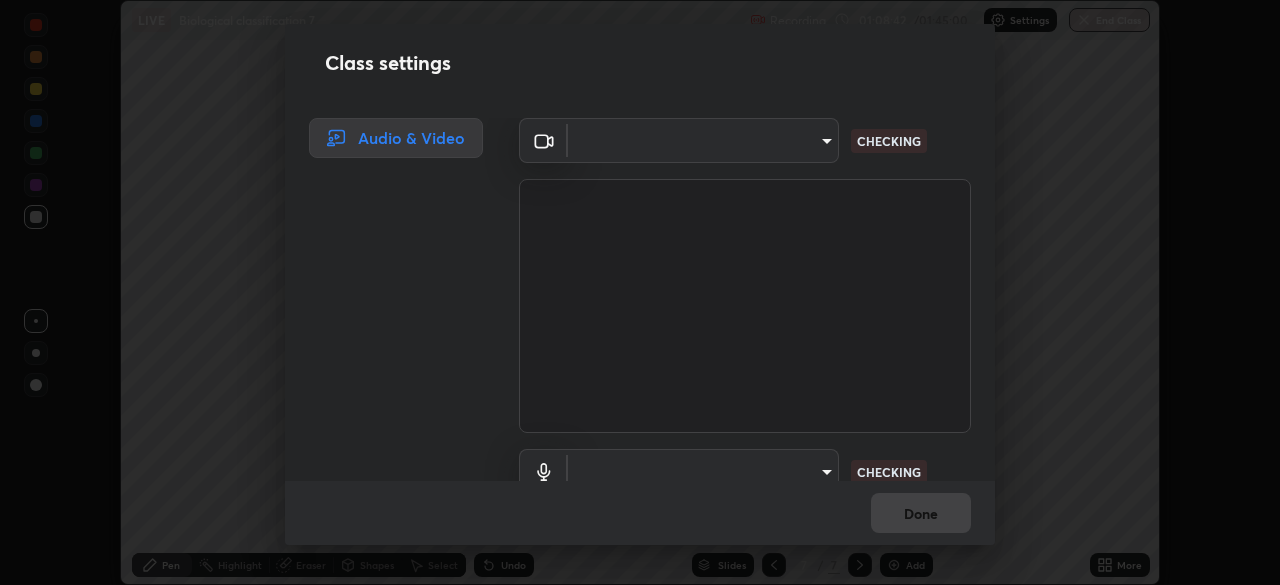 type on "72dbdc4cc3b3af6bca7f1e75d083a577e9752a5e240e0ef97287b3c987c4367e" 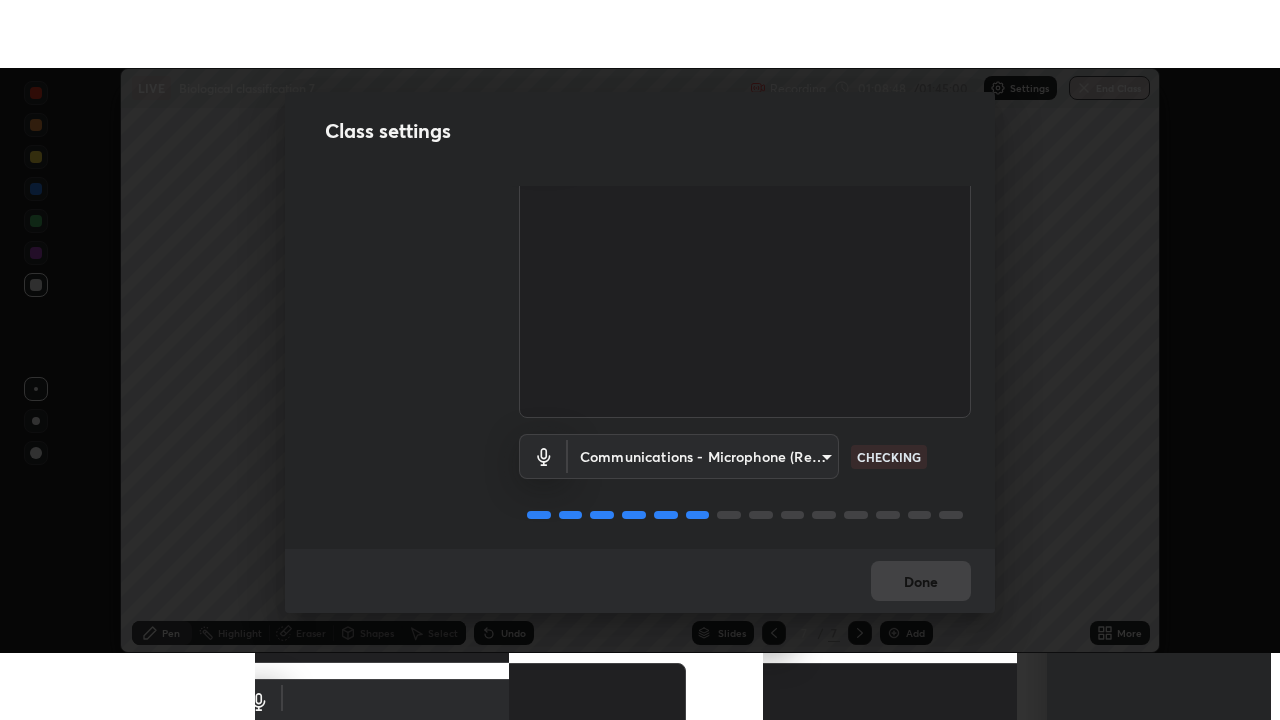 scroll, scrollTop: 91, scrollLeft: 0, axis: vertical 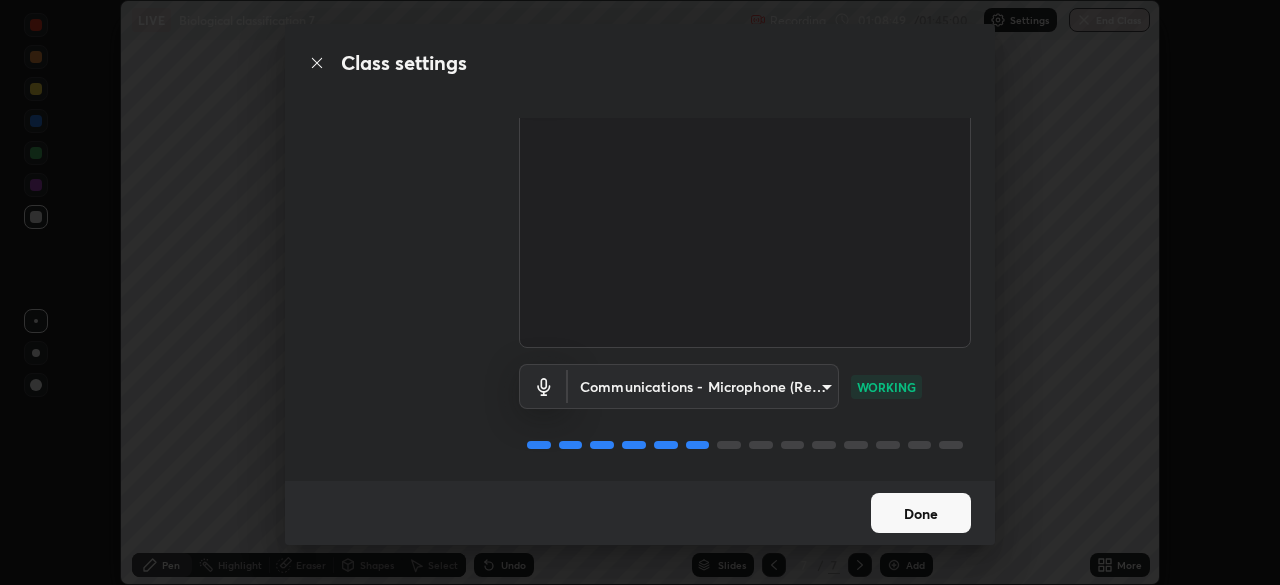 click on "Done" at bounding box center [921, 513] 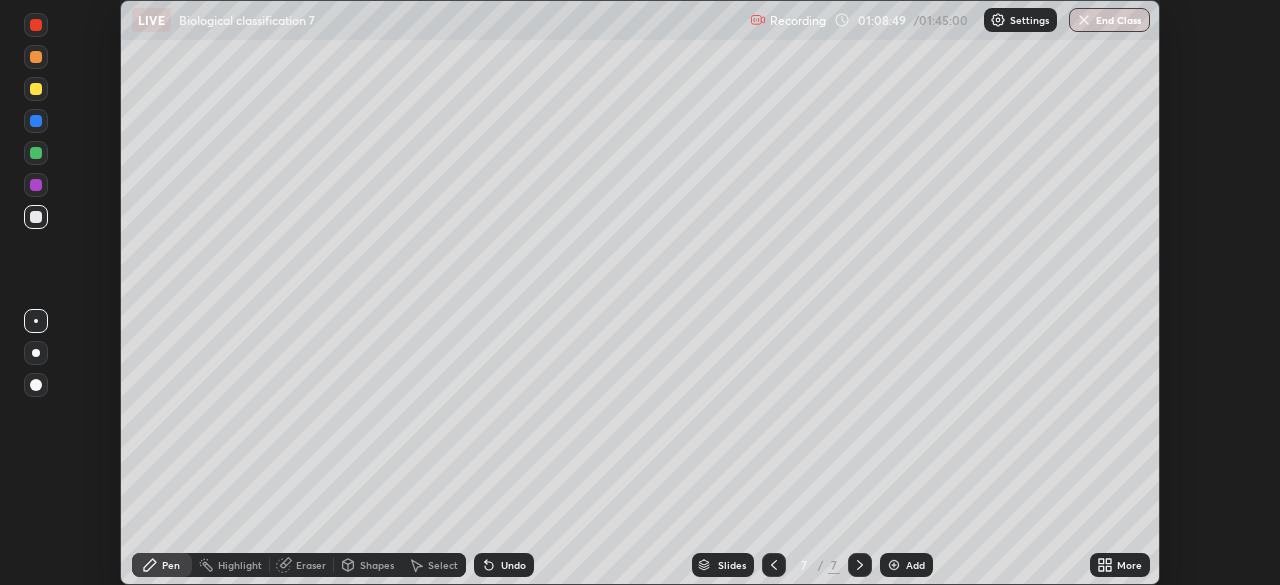 click on "Done" at bounding box center [921, 513] 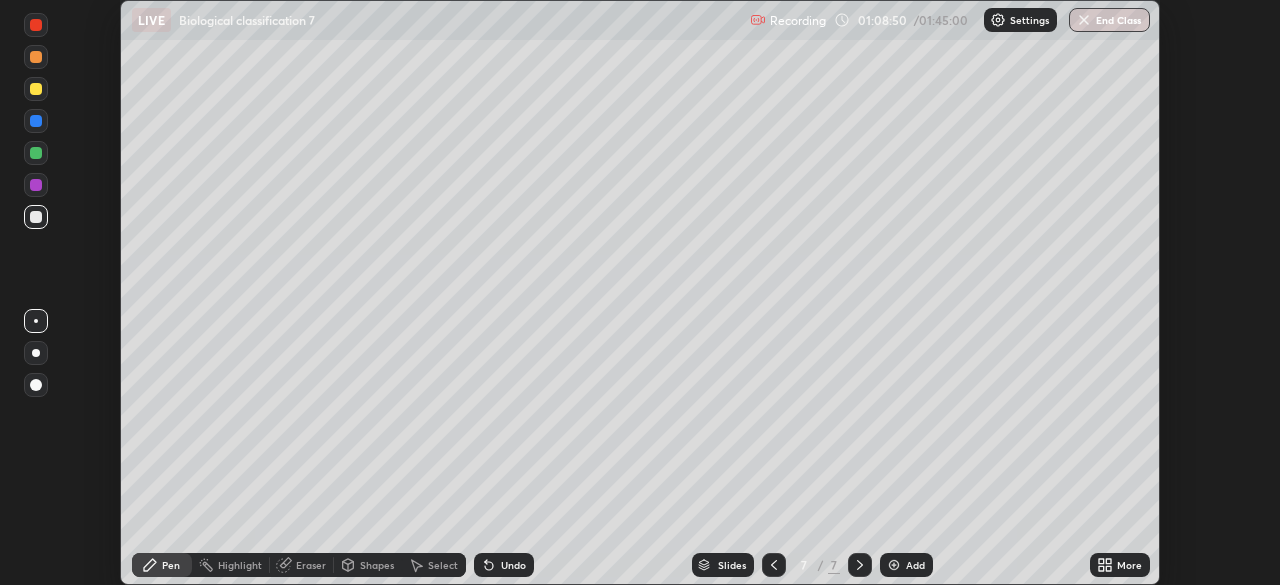click 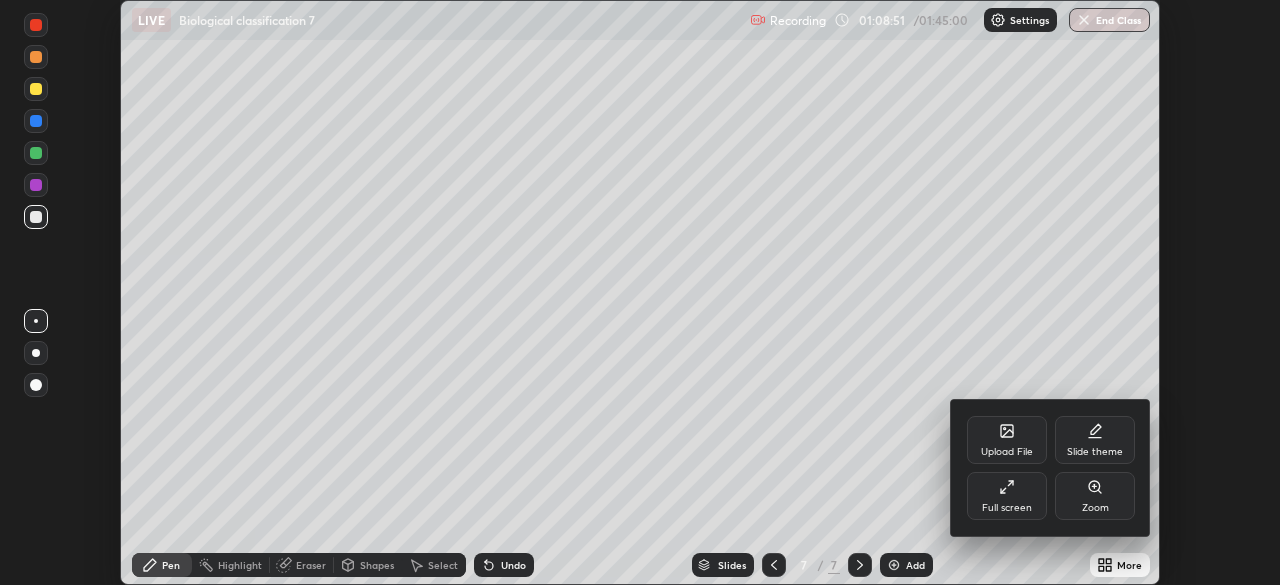 click 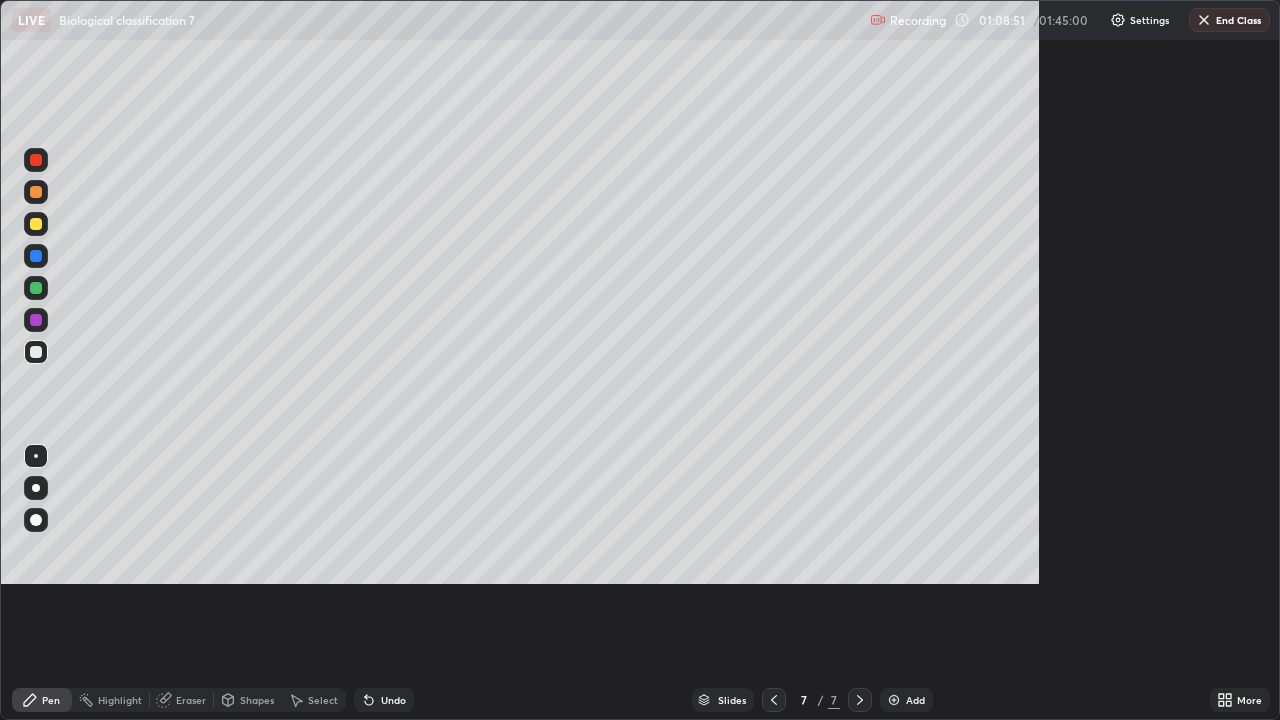 scroll, scrollTop: 99280, scrollLeft: 98720, axis: both 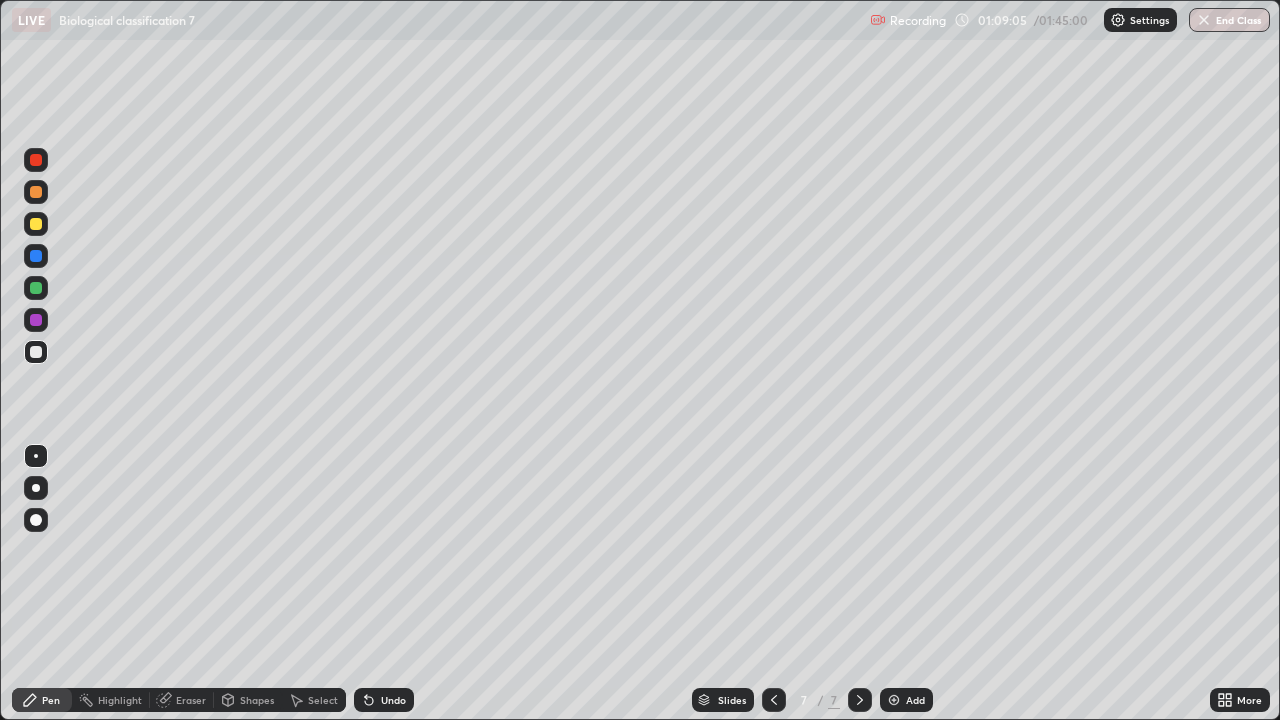 click 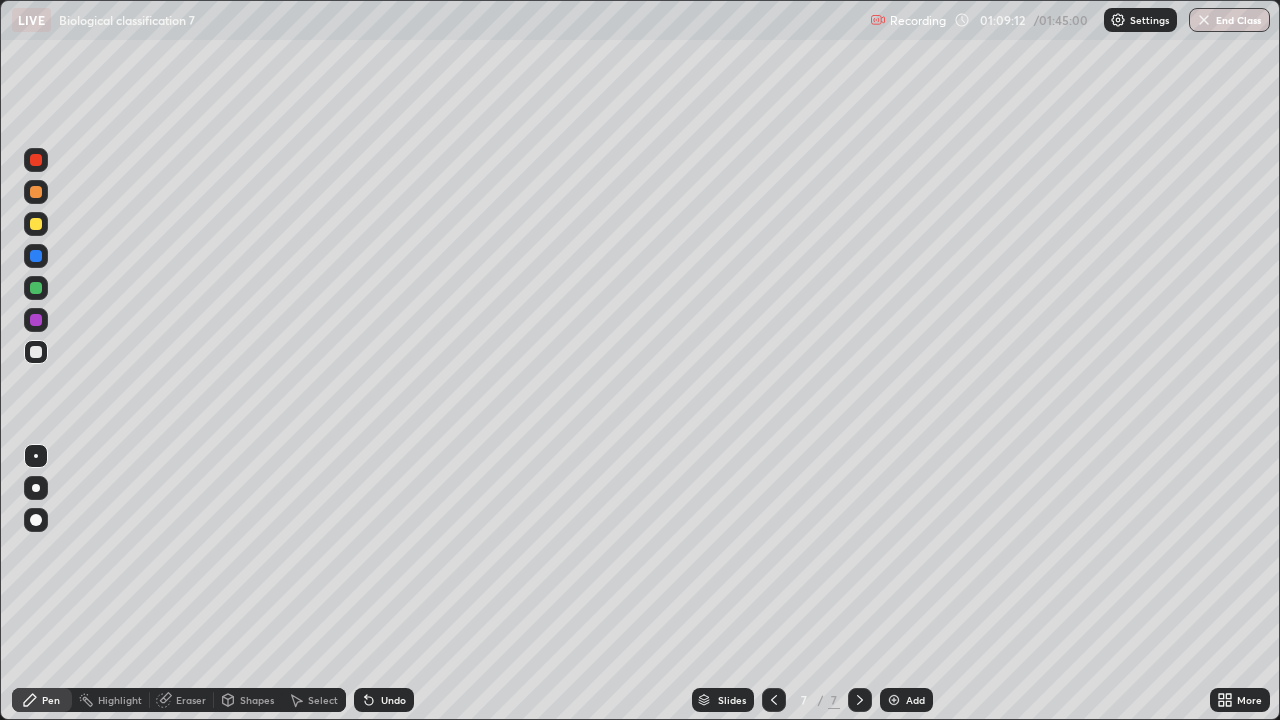 click on "Add" at bounding box center (906, 700) 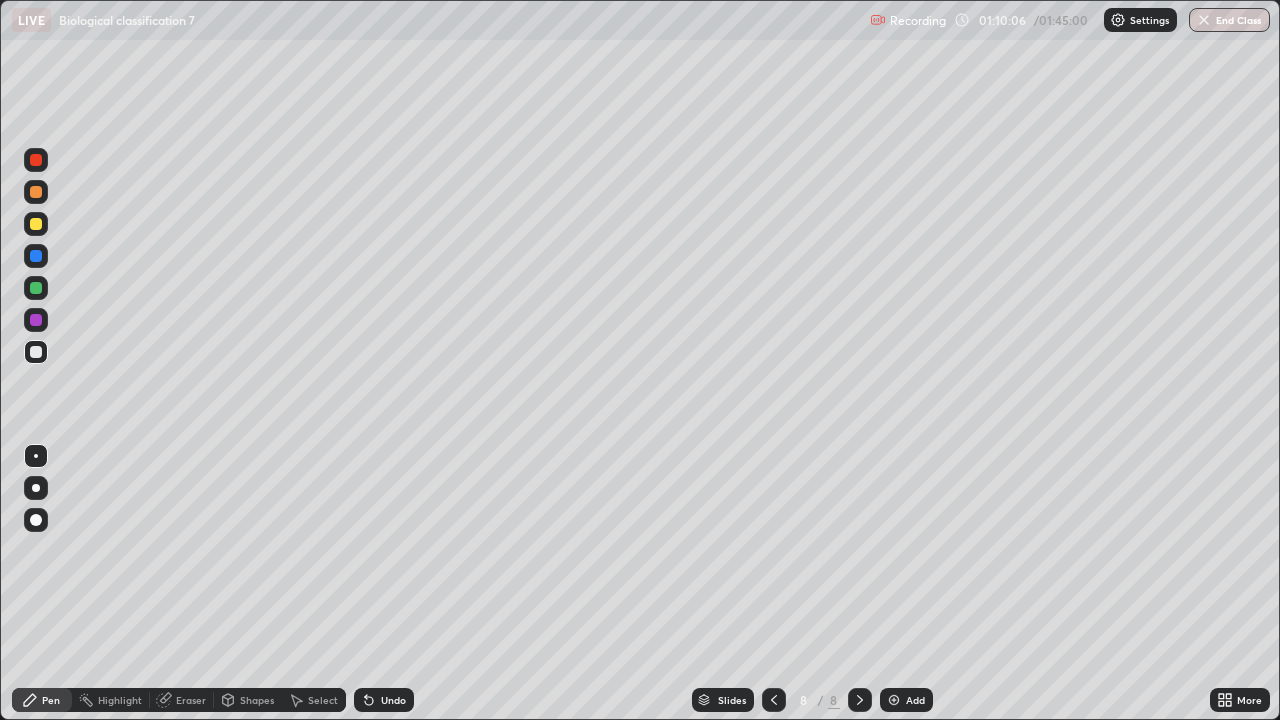 click on "Undo" at bounding box center [384, 700] 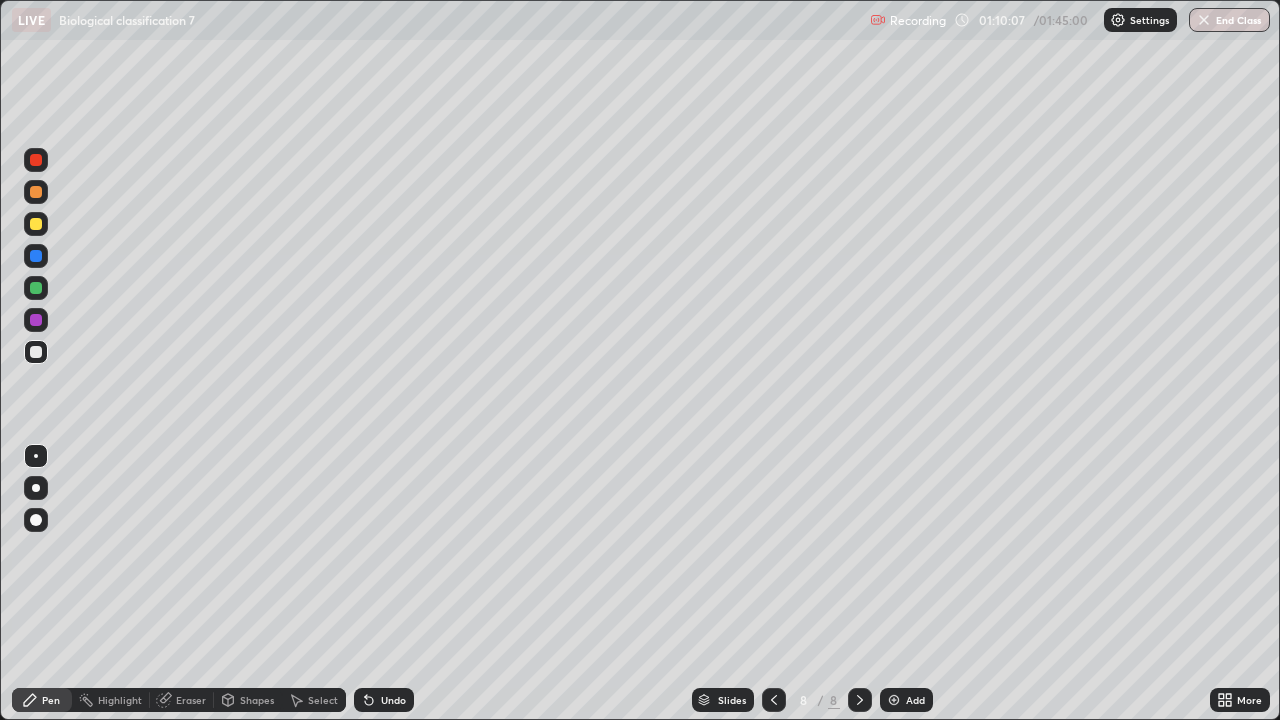 click on "Undo" at bounding box center (393, 700) 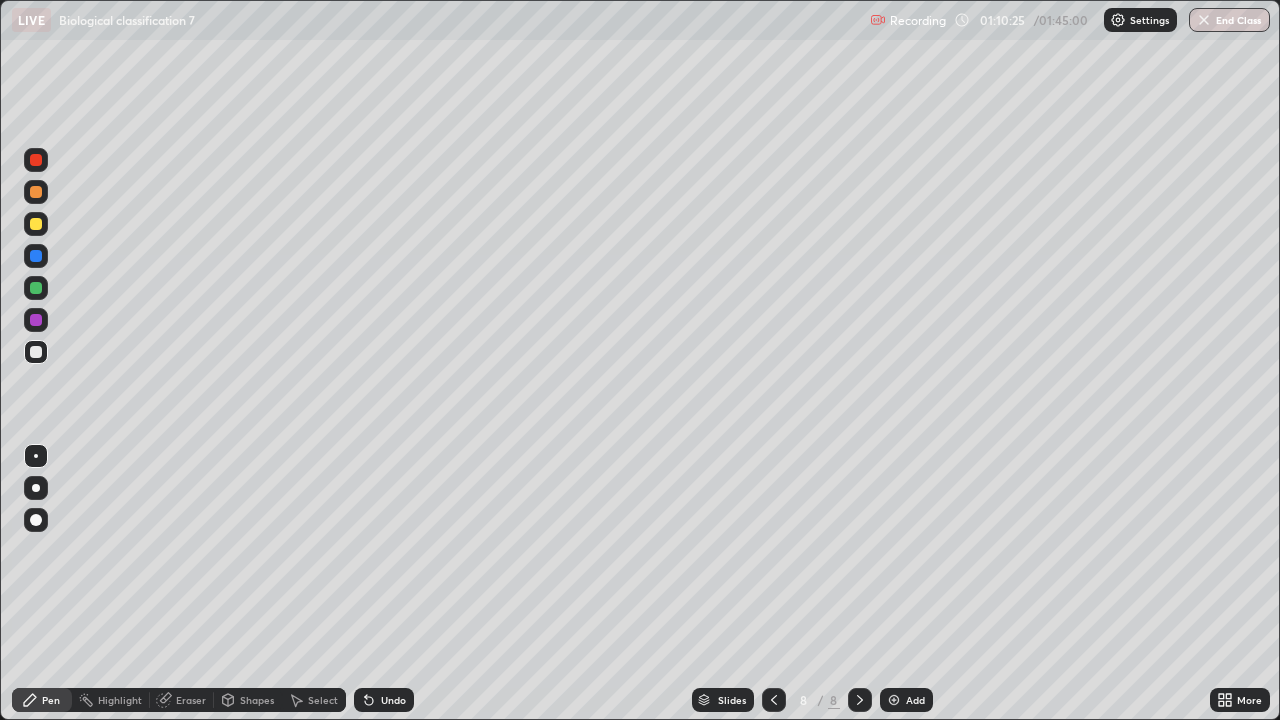 click on "Undo" at bounding box center (384, 700) 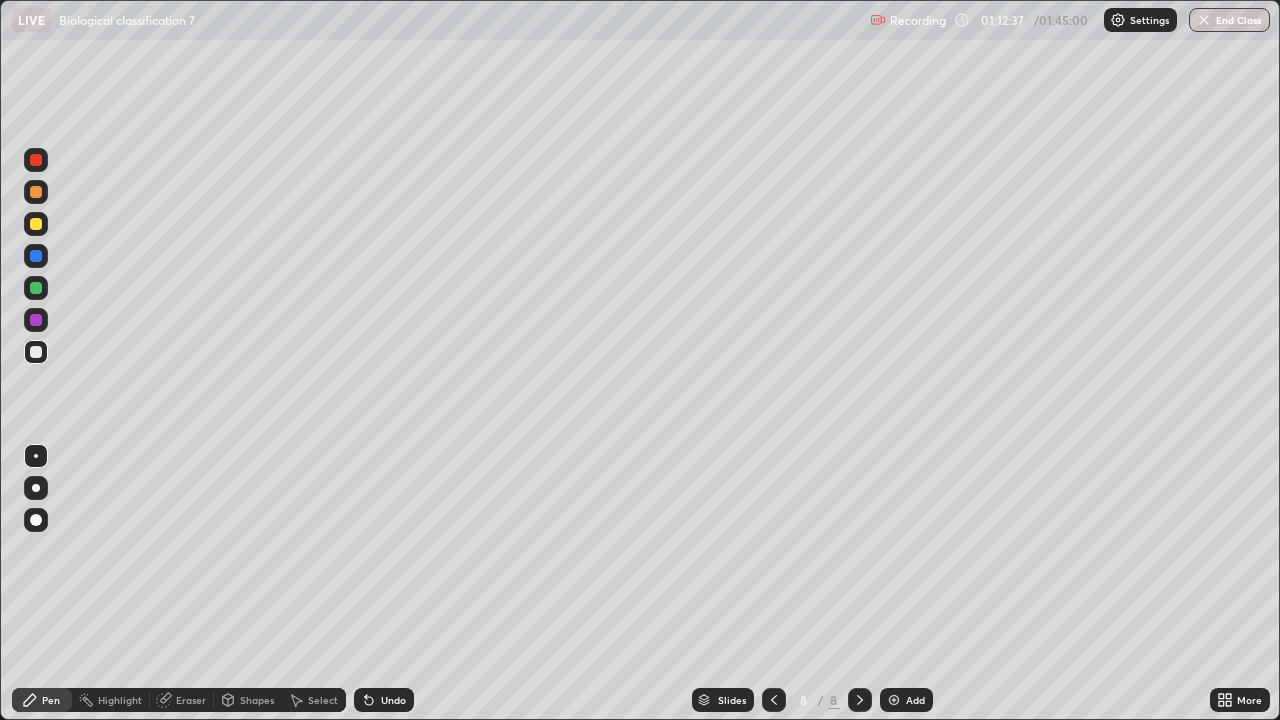 click on "Add" at bounding box center (915, 700) 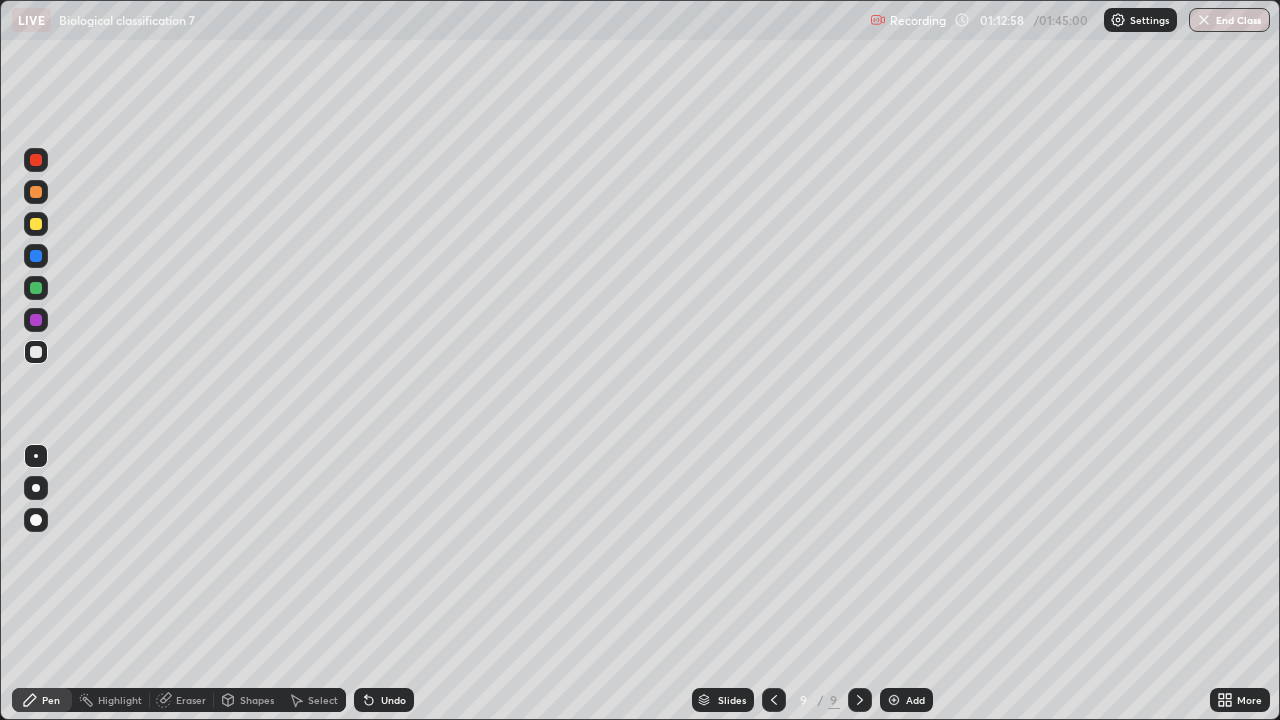 click on "Undo" at bounding box center (384, 700) 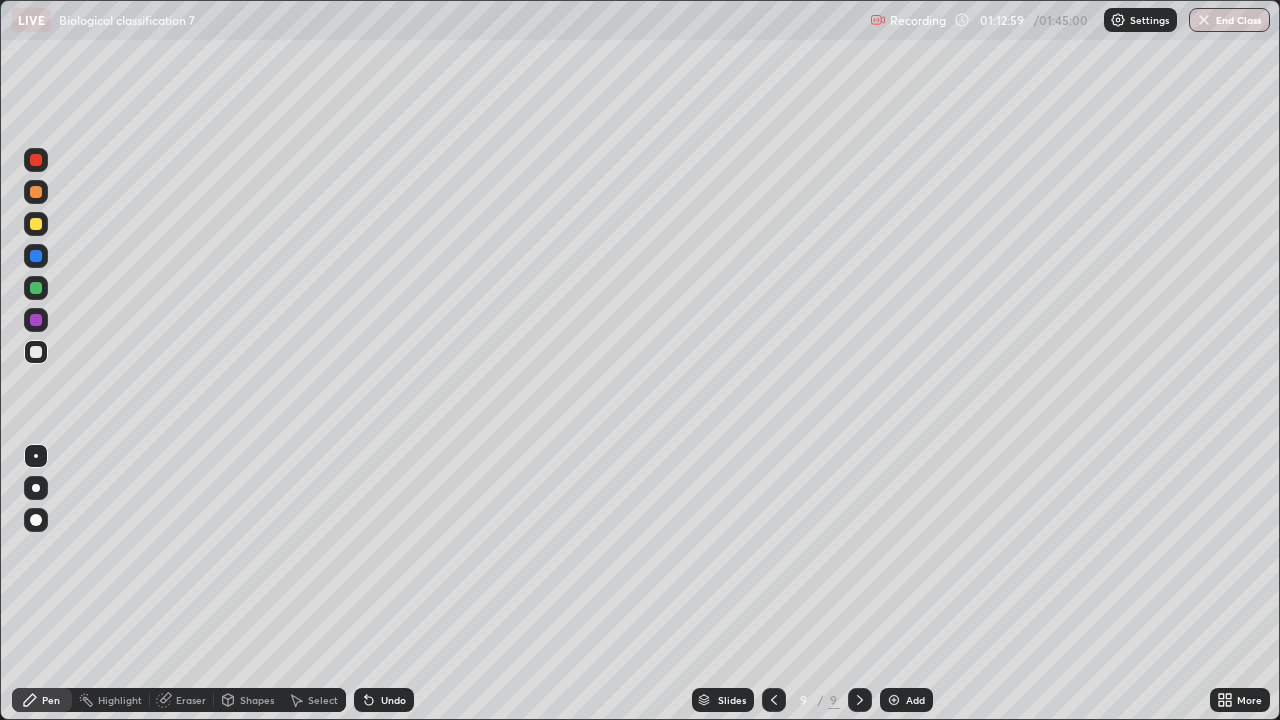 click on "Undo" at bounding box center [393, 700] 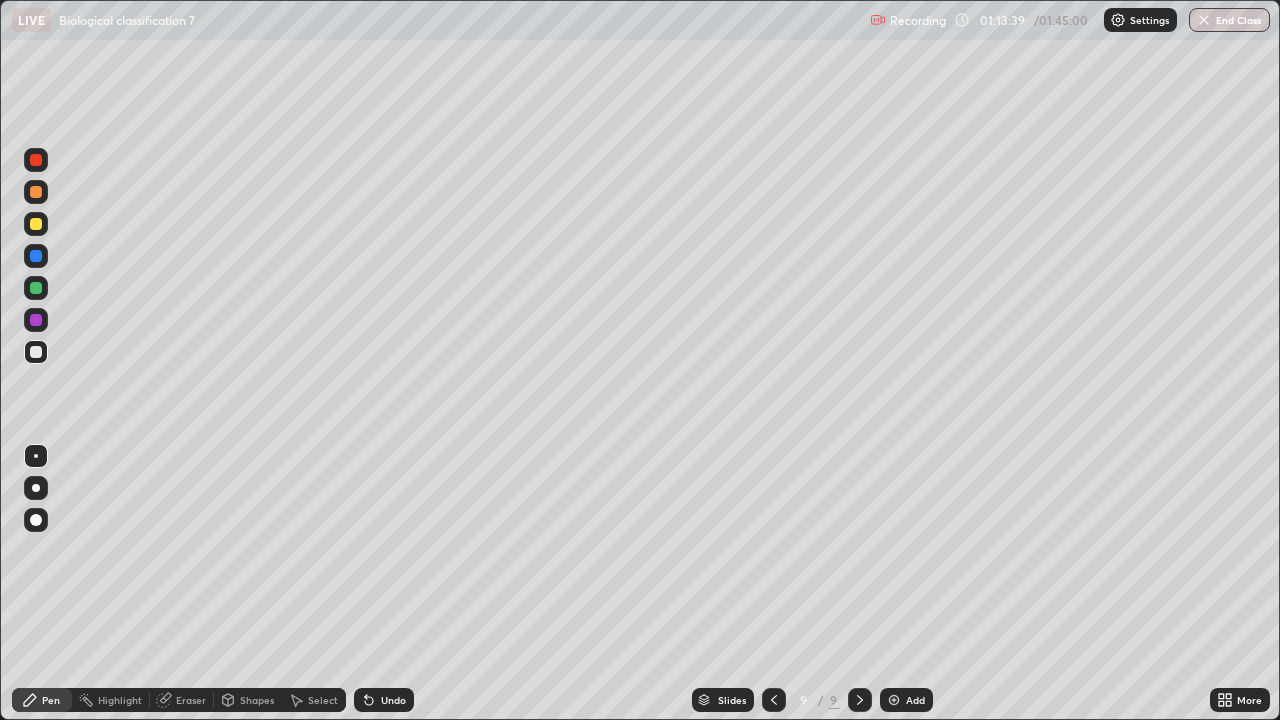 click on "Undo" at bounding box center [393, 700] 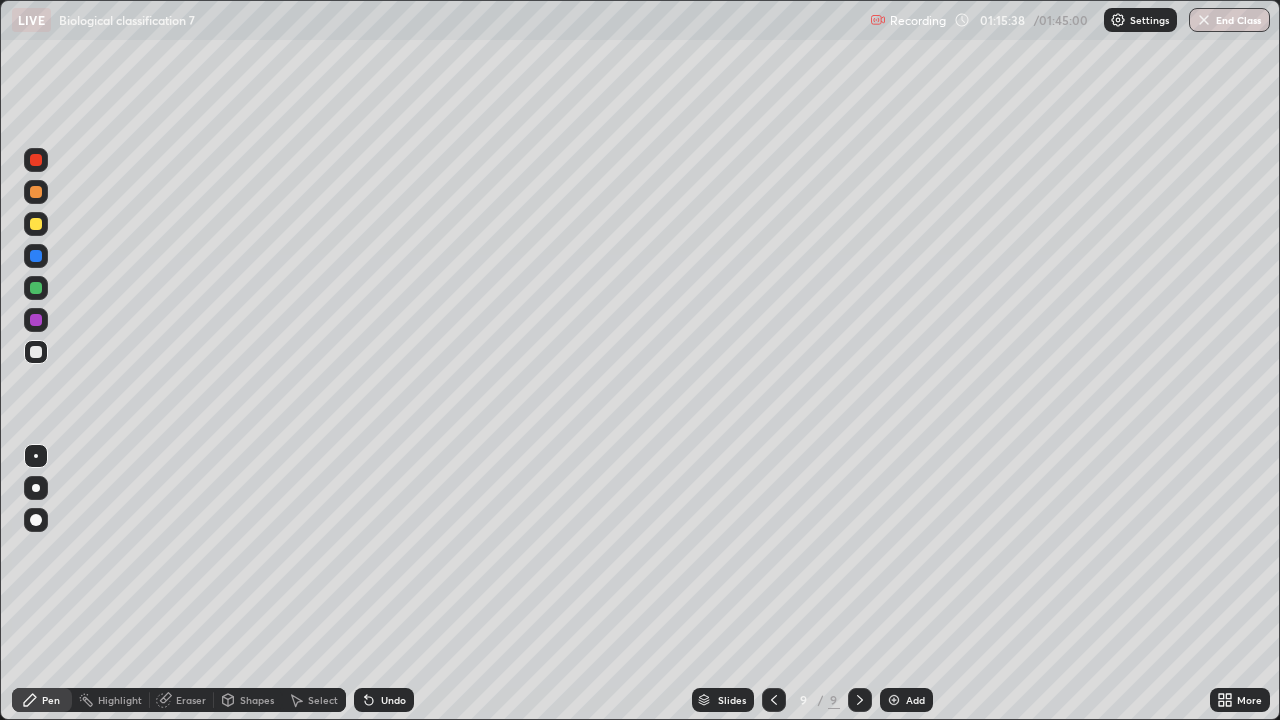 click on "Undo" at bounding box center (393, 700) 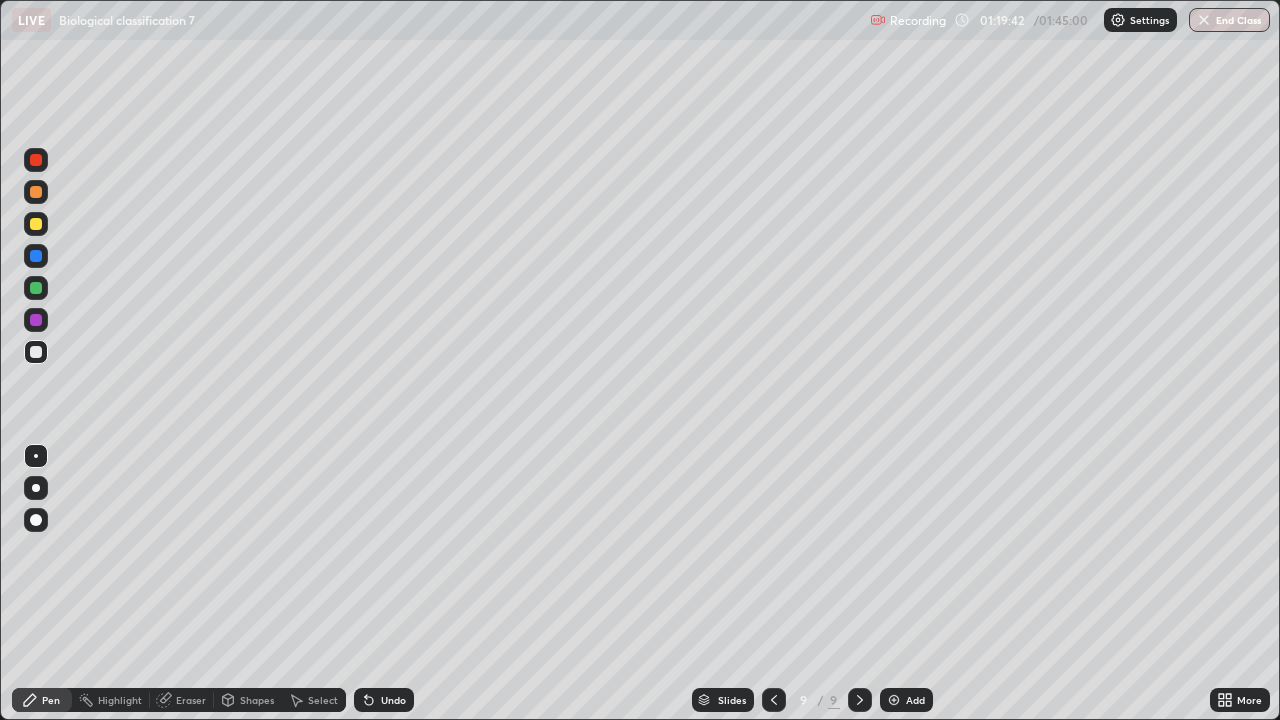 click on "Slides 9 / 9 Add" at bounding box center [812, 700] 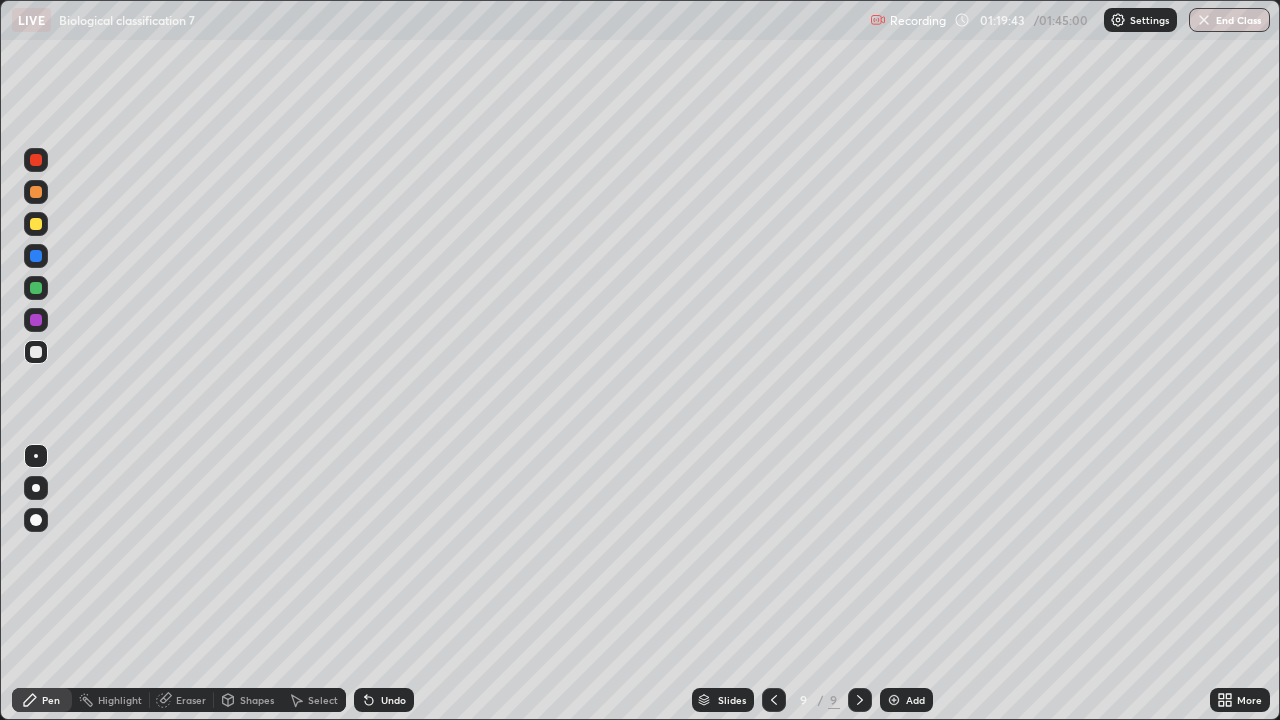 click on "Slides 9 / 9 Add" at bounding box center [812, 700] 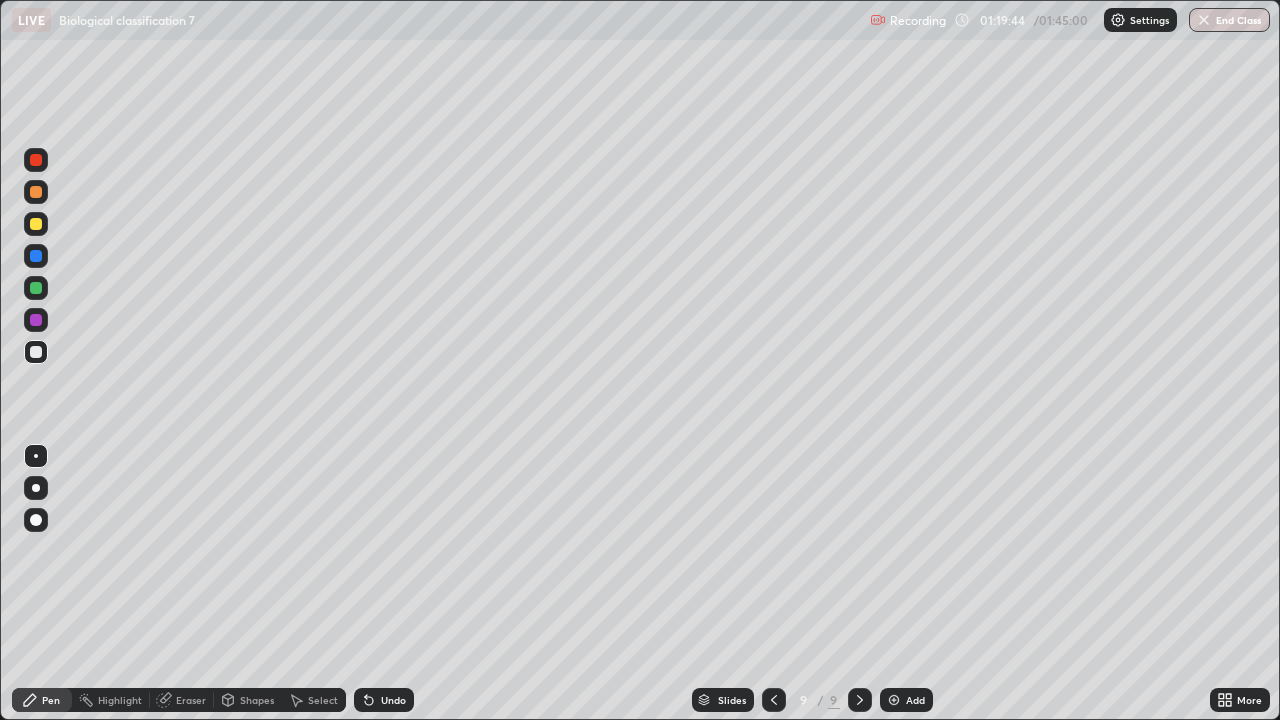 click on "Add" at bounding box center [906, 700] 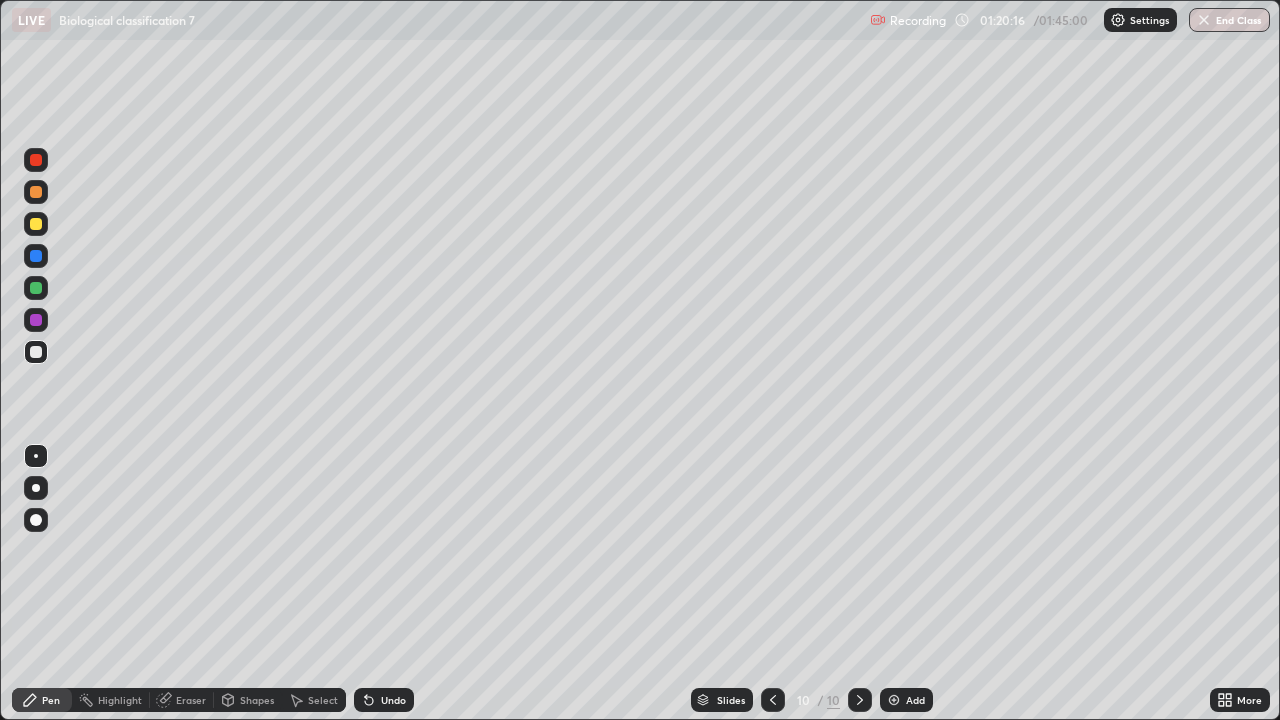 click on "Undo" at bounding box center [393, 700] 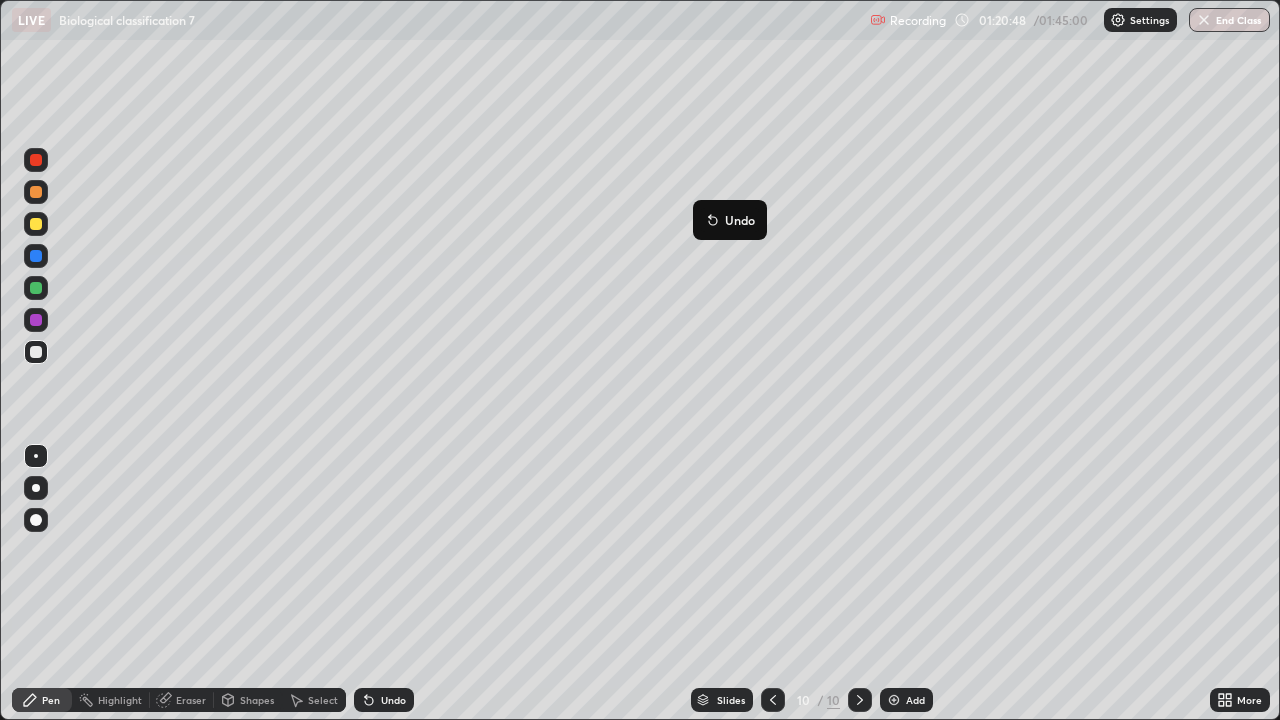 click on "Undo" at bounding box center (730, 220) 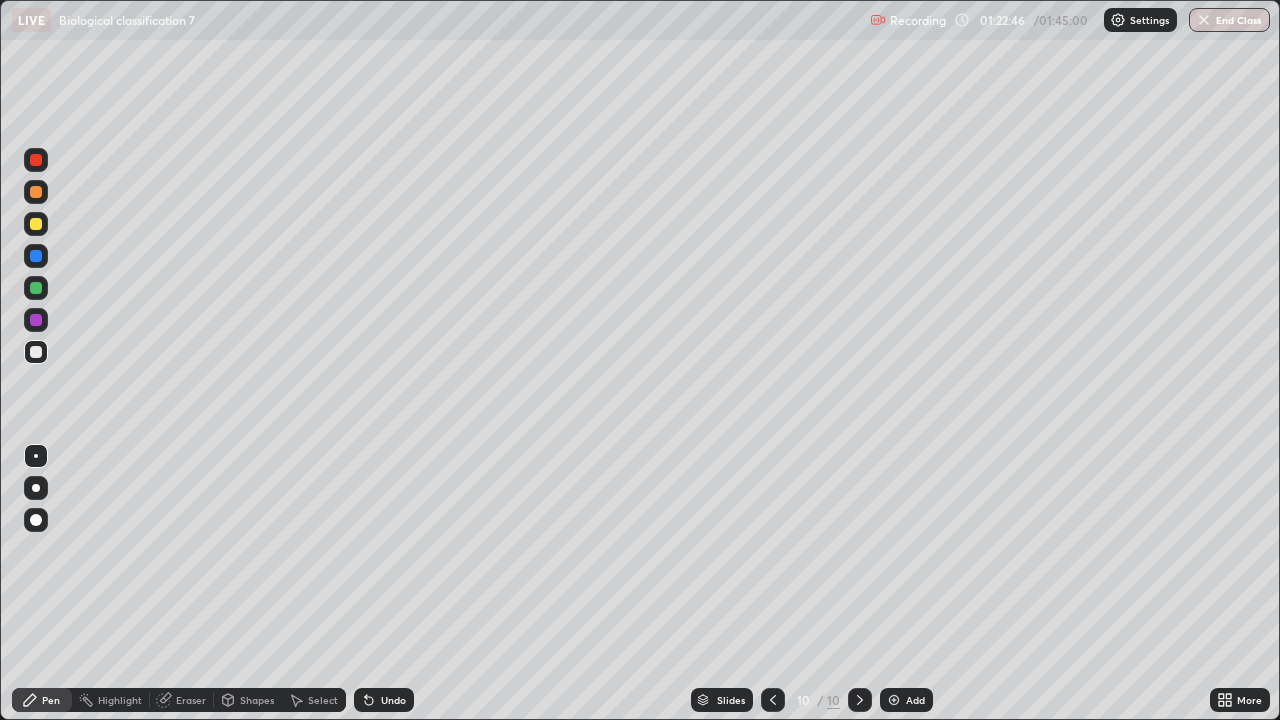 click on "Undo" at bounding box center (393, 700) 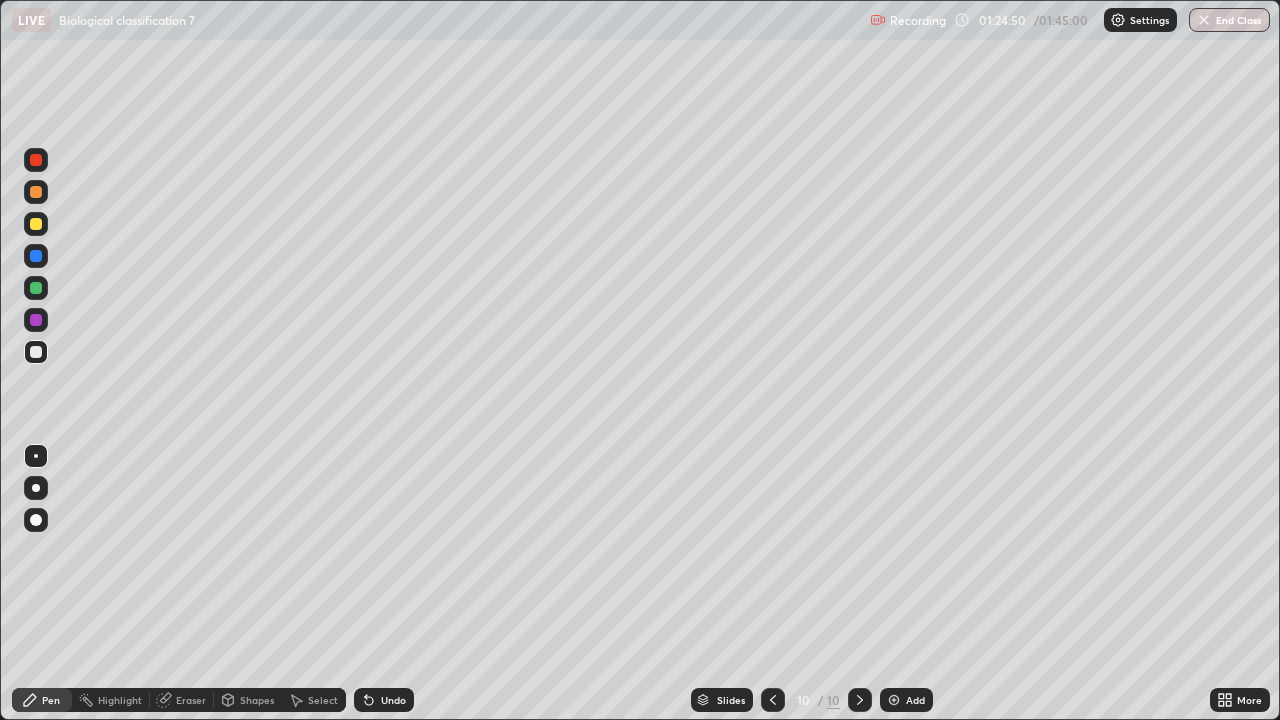 click on "Eraser" at bounding box center [191, 700] 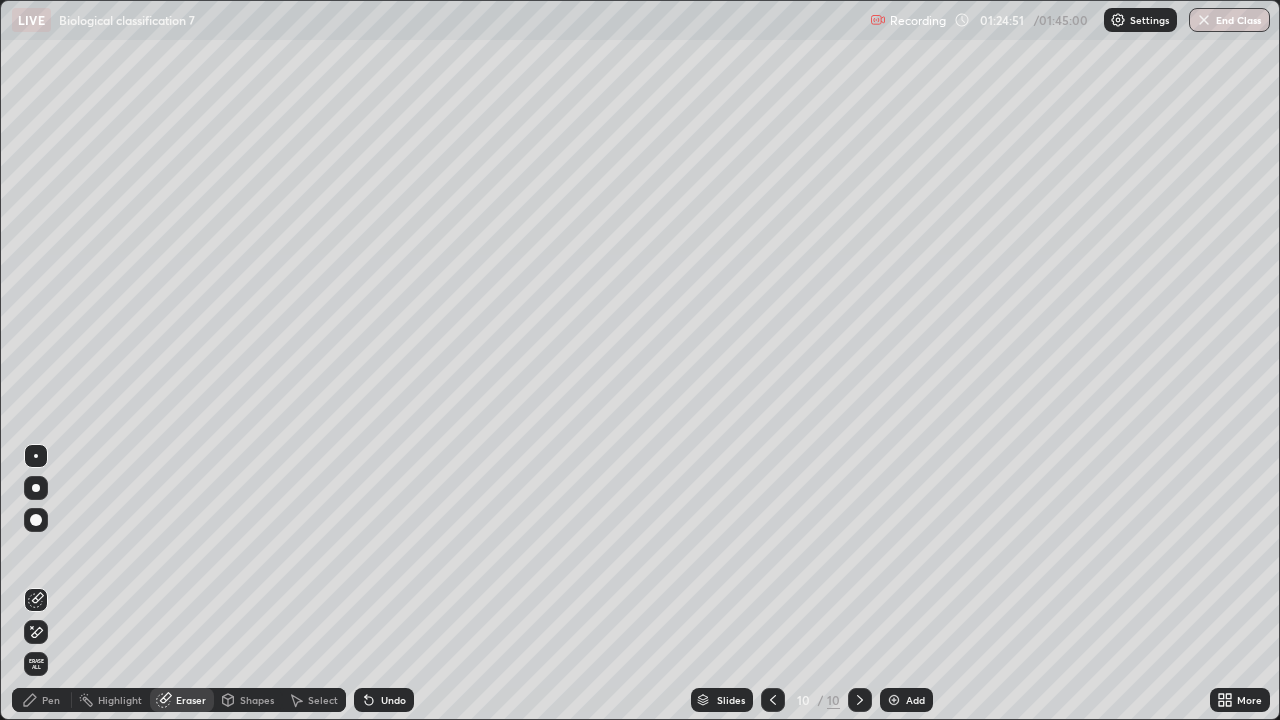click on "Undo" at bounding box center [384, 700] 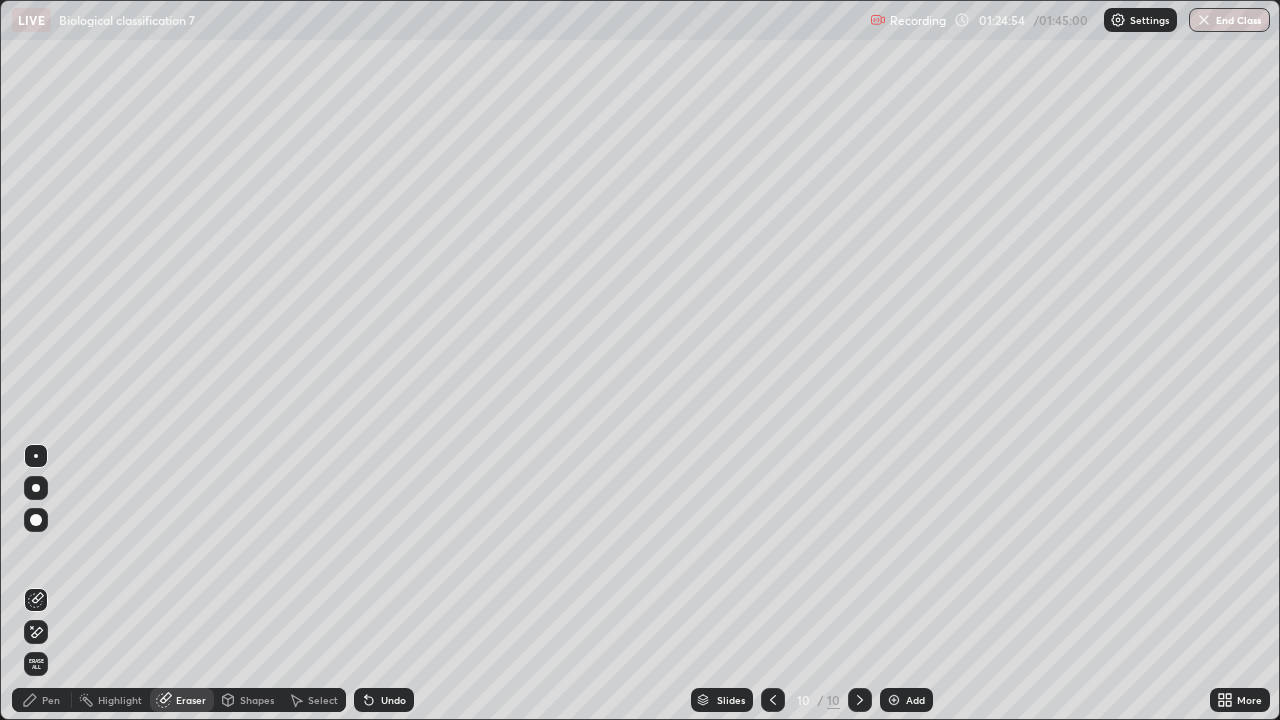 click on "Pen" at bounding box center [51, 700] 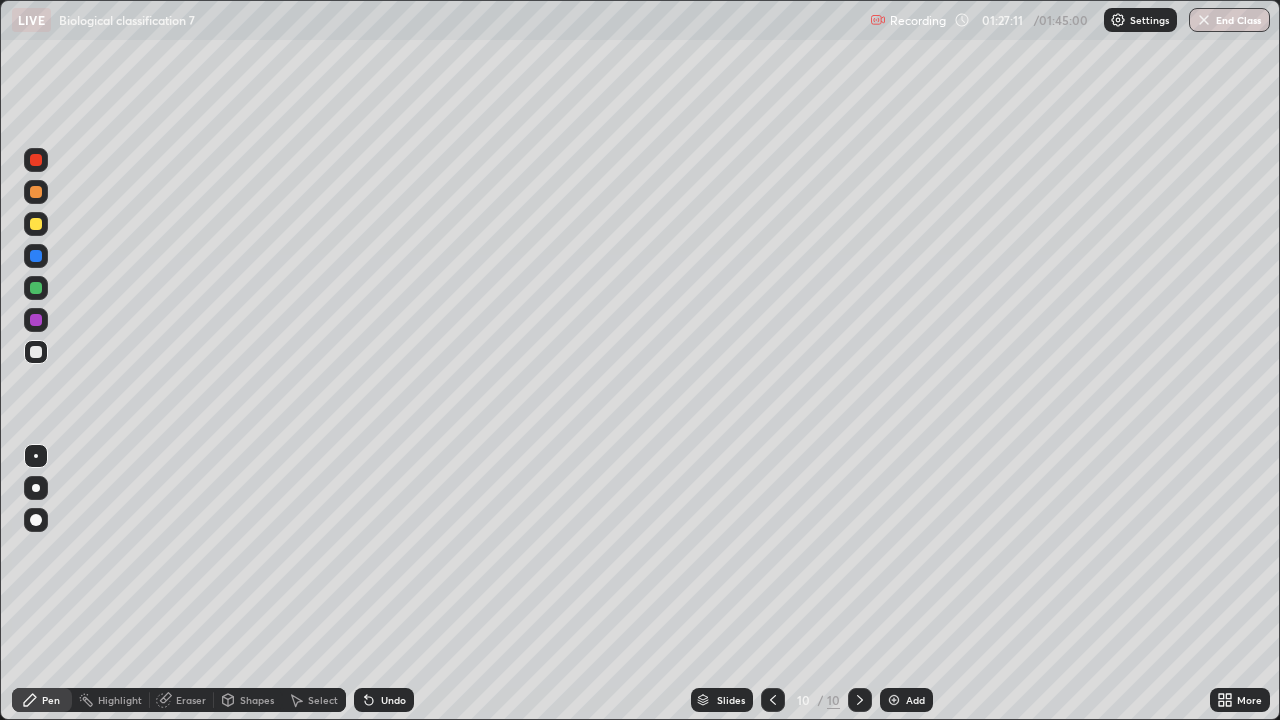 click at bounding box center (894, 700) 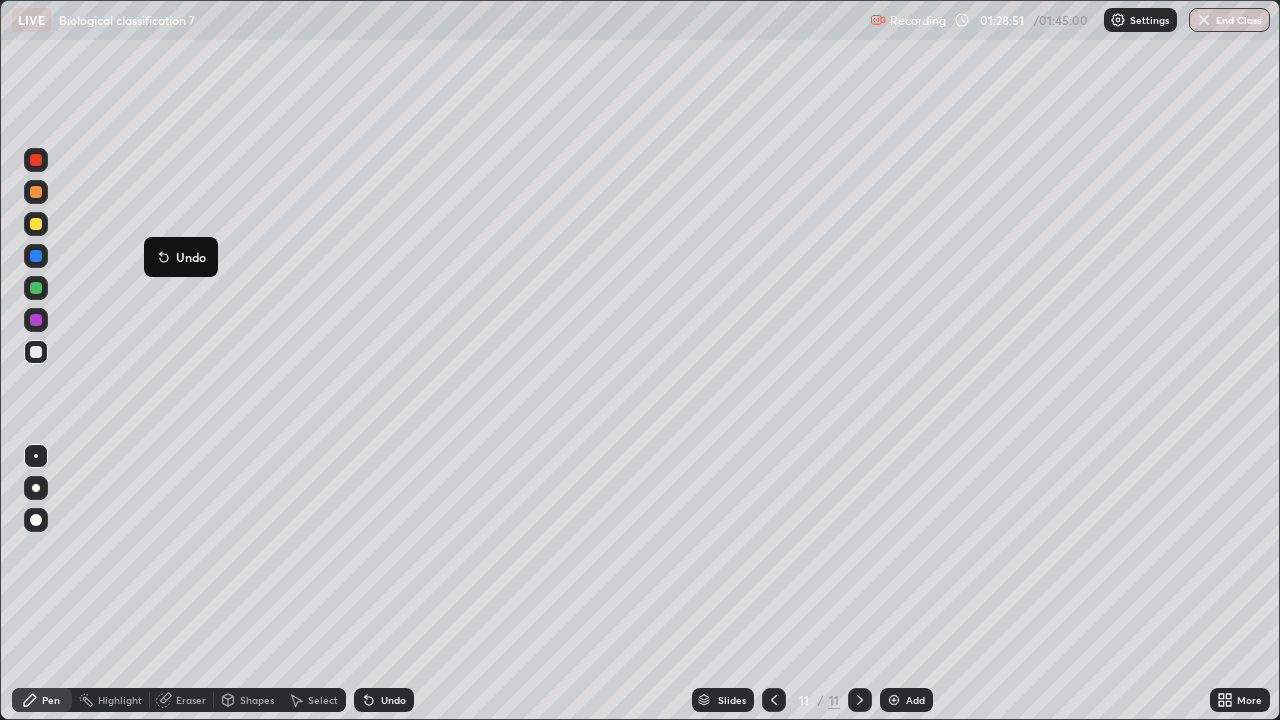click on "Undo" at bounding box center [181, 257] 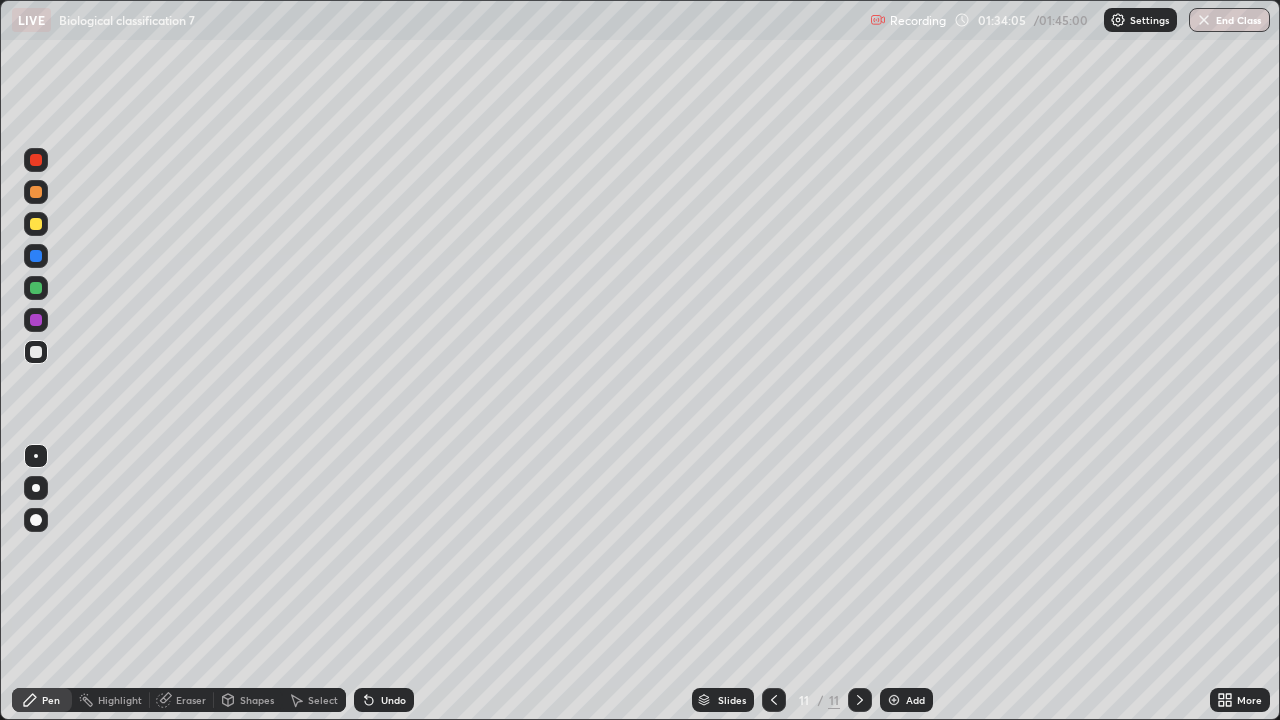 click at bounding box center [894, 700] 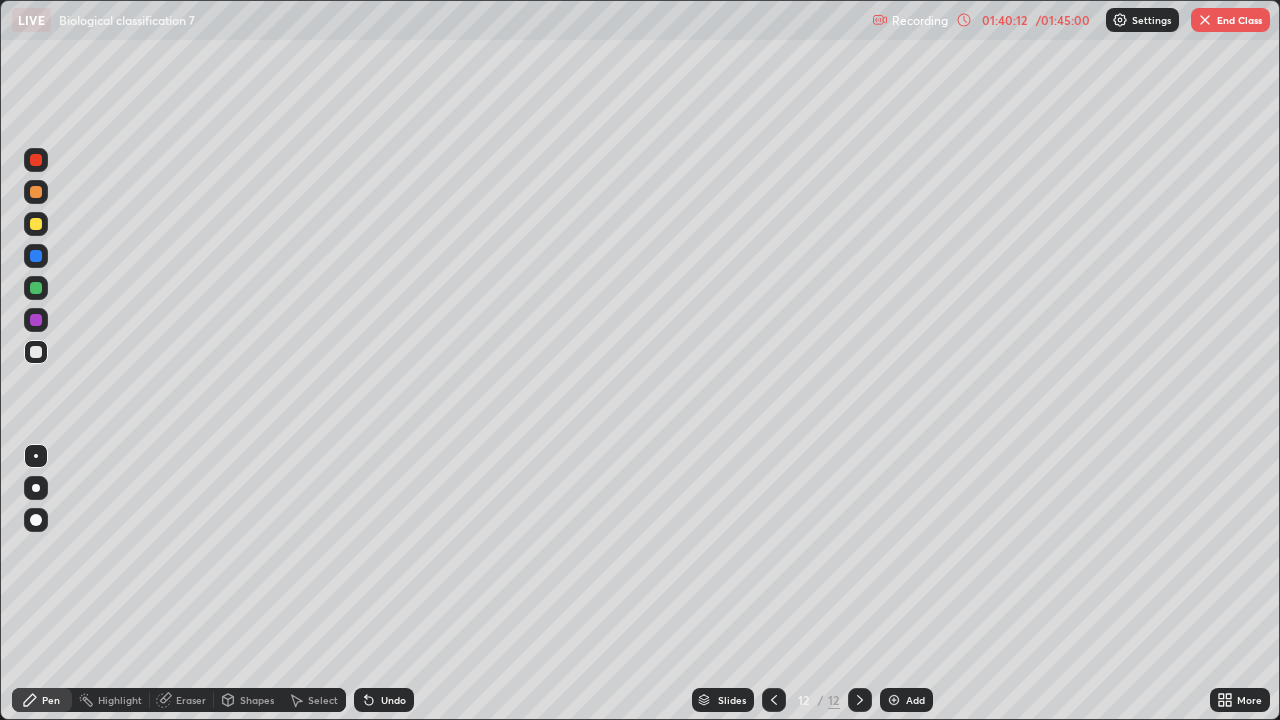 click on "Add" at bounding box center (906, 700) 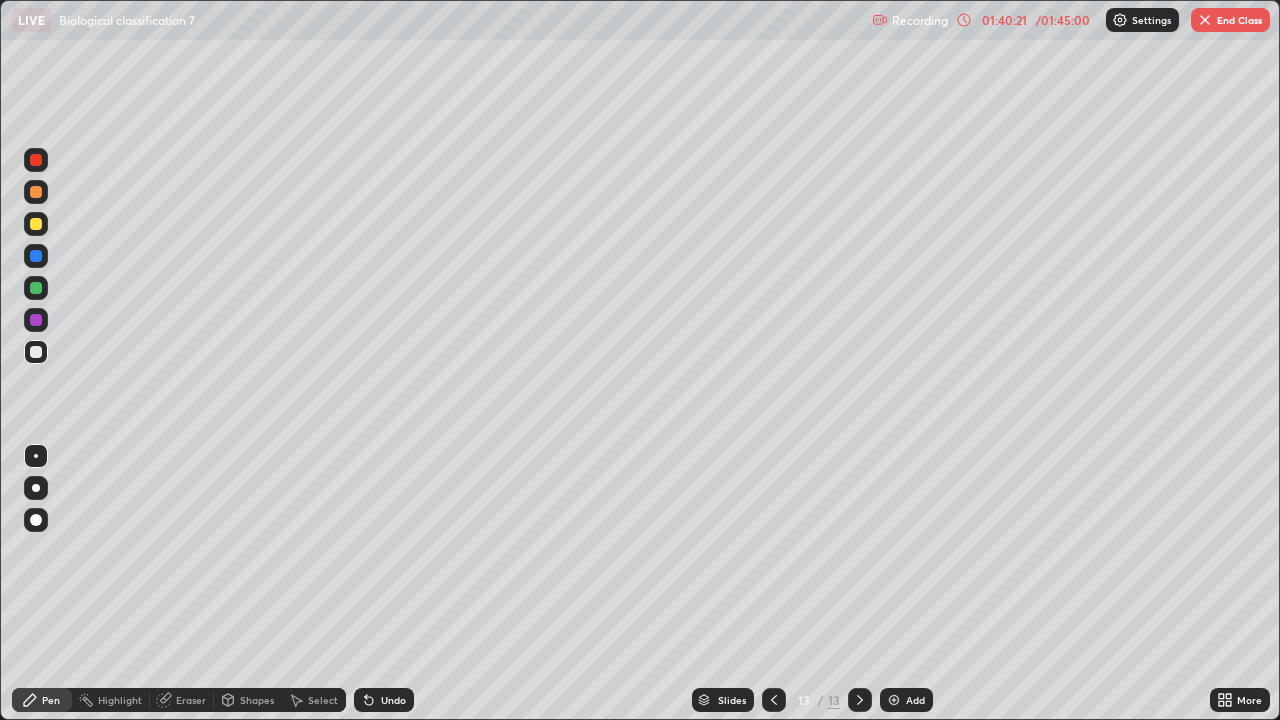 click on "Undo" at bounding box center (393, 700) 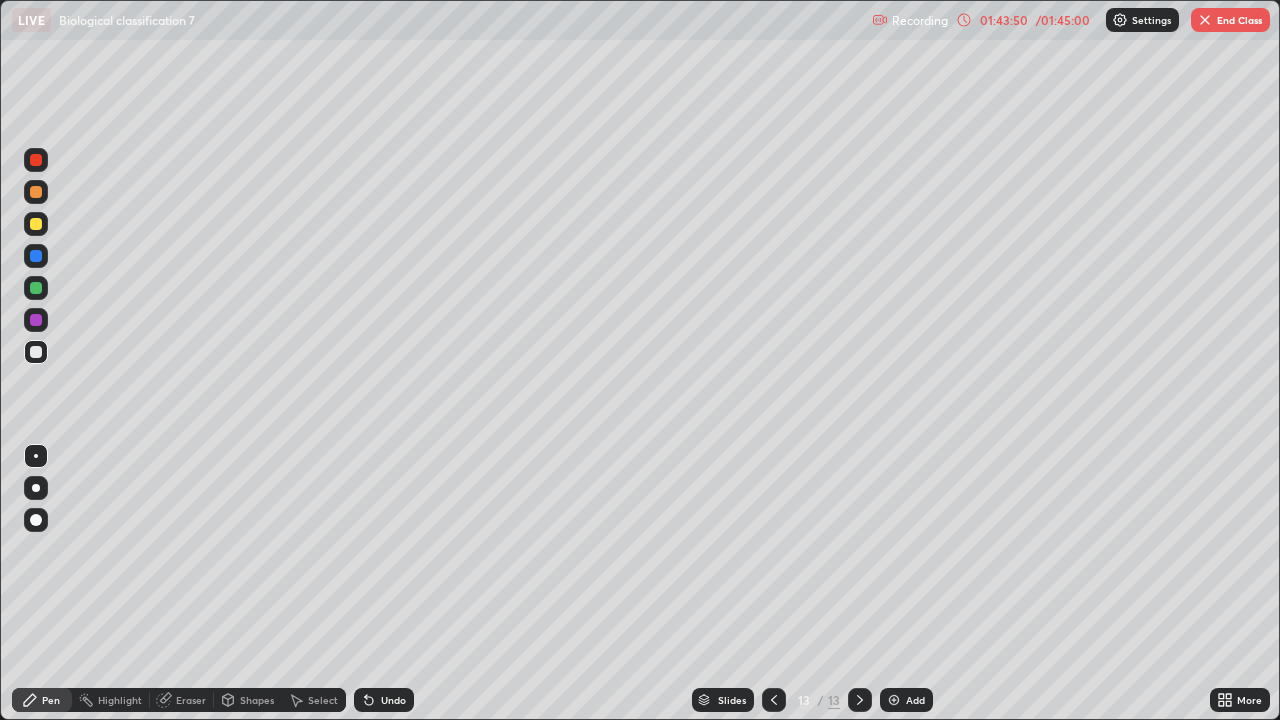 click on "End Class" at bounding box center (1230, 20) 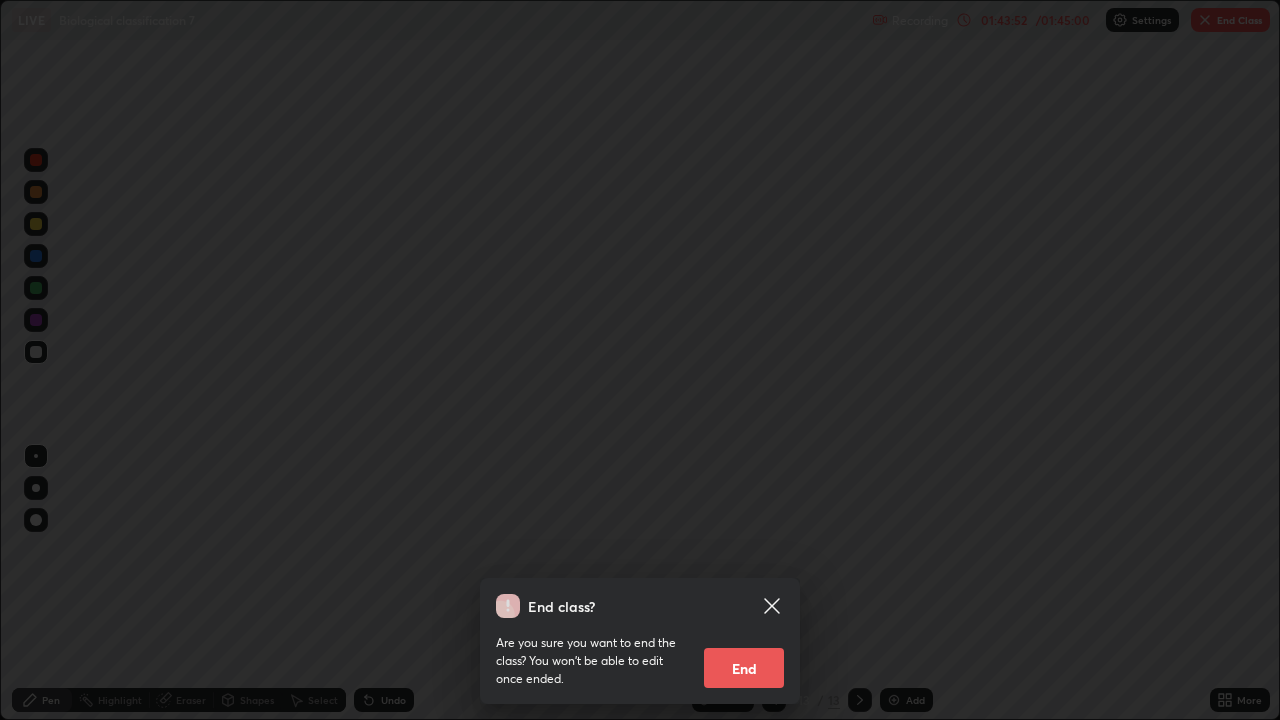 click on "End" at bounding box center [744, 668] 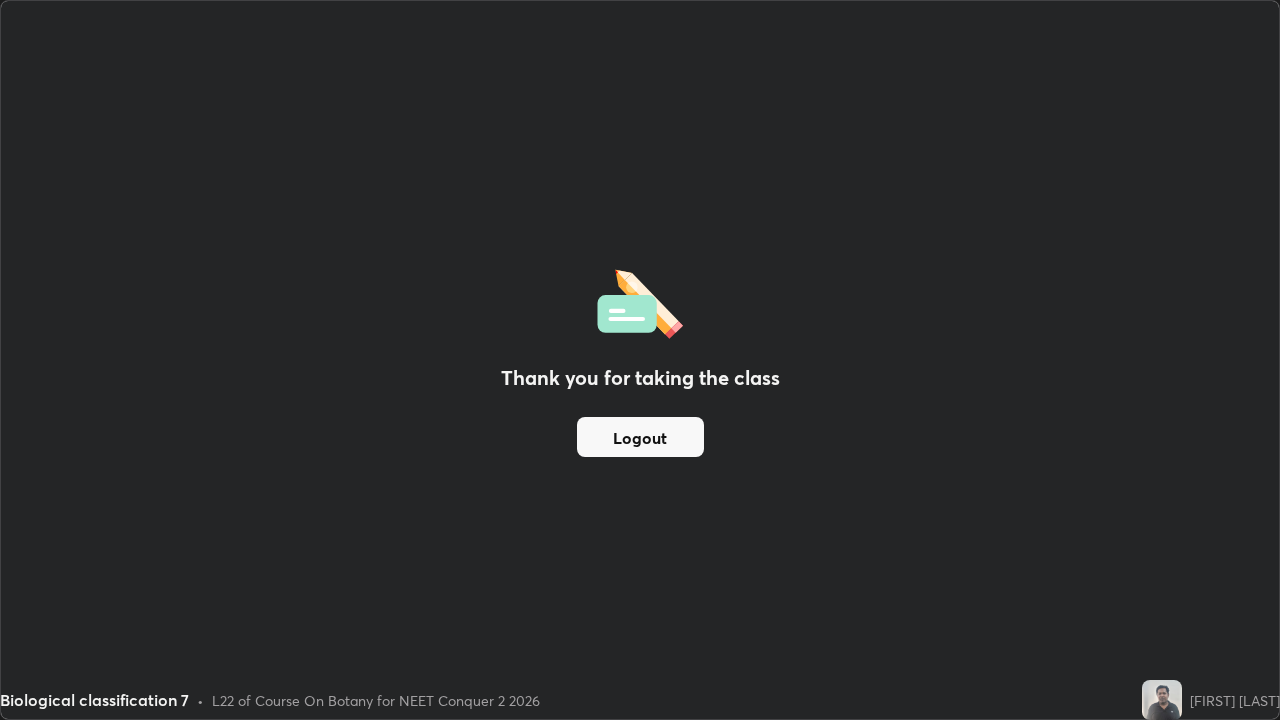 click on "Logout" at bounding box center (640, 437) 